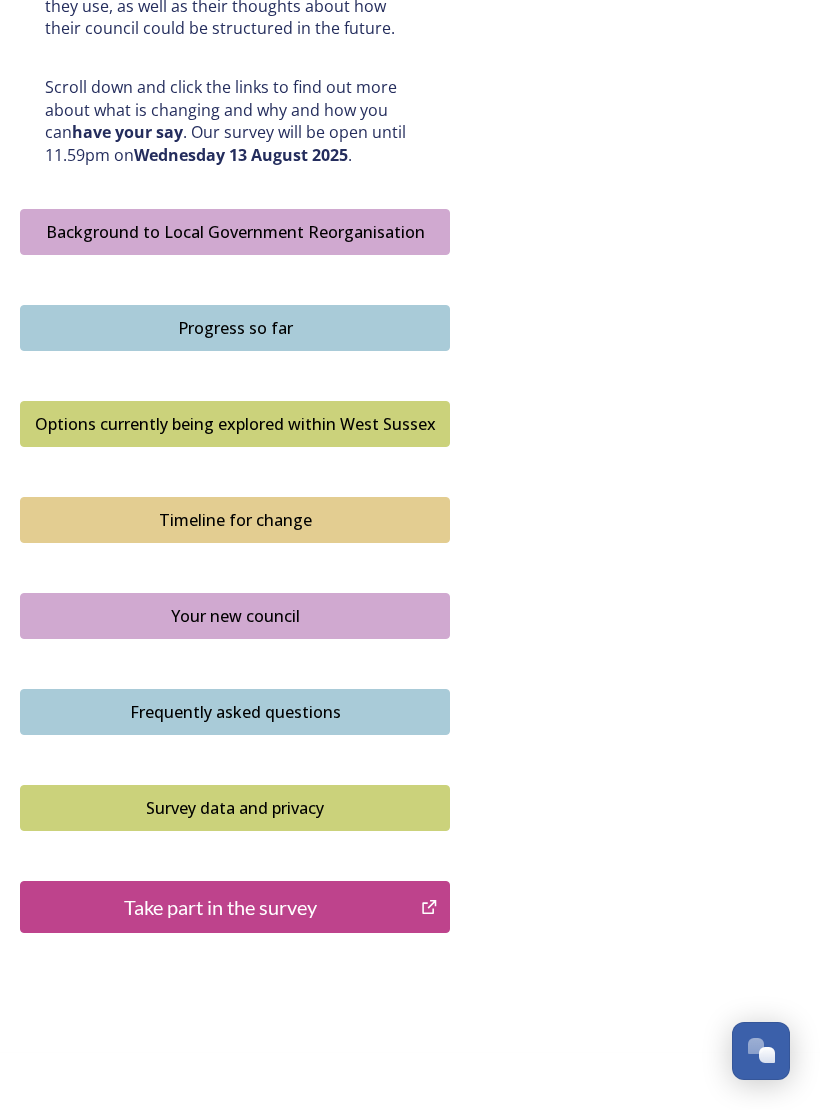 scroll, scrollTop: 1024, scrollLeft: 0, axis: vertical 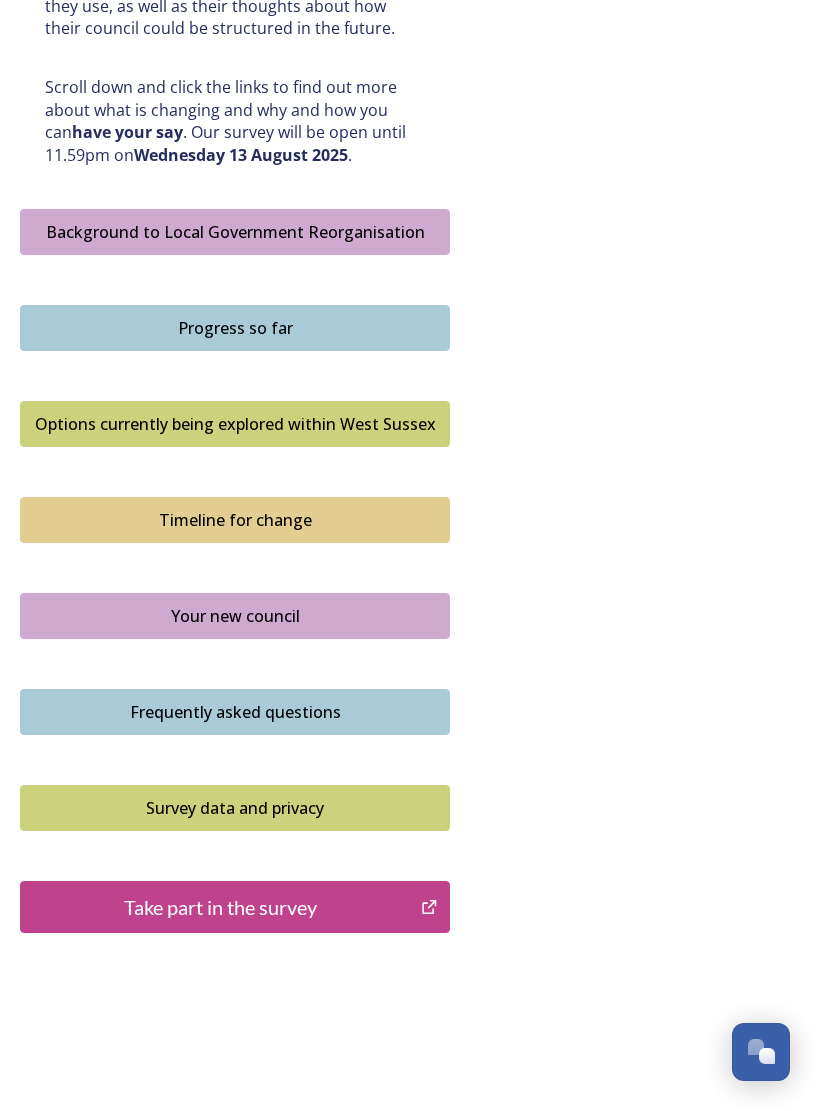 click on "Take part in the survey" at bounding box center (220, 907) 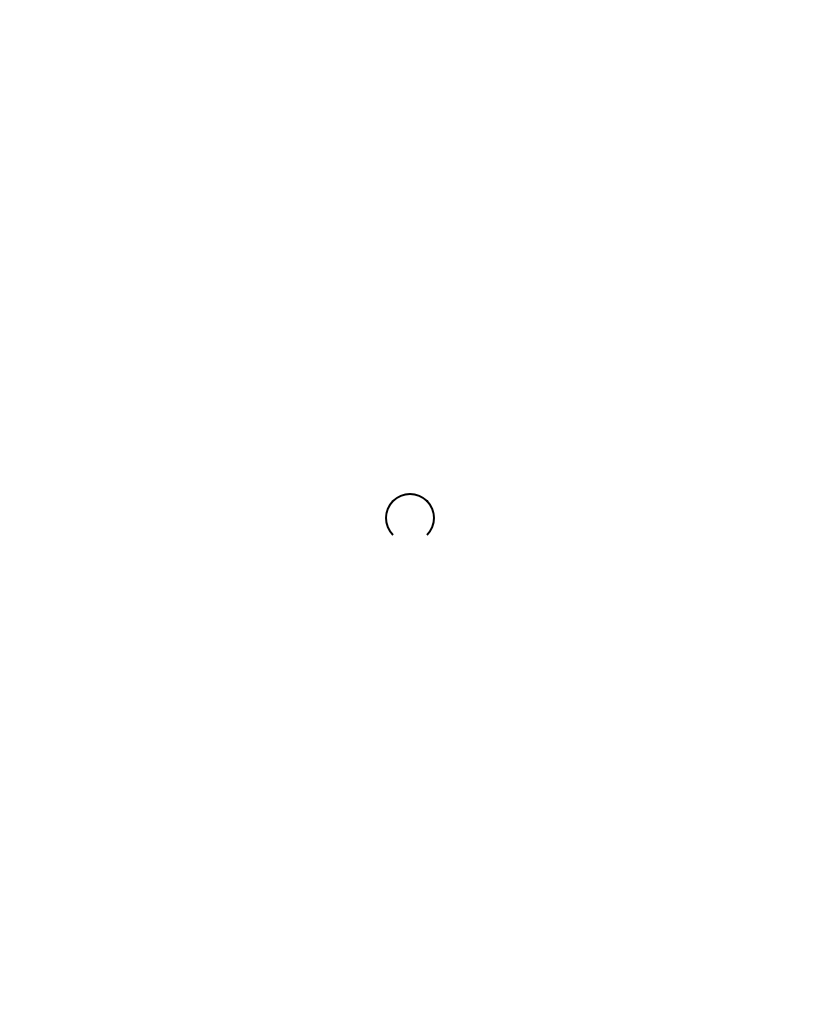 scroll, scrollTop: 0, scrollLeft: 0, axis: both 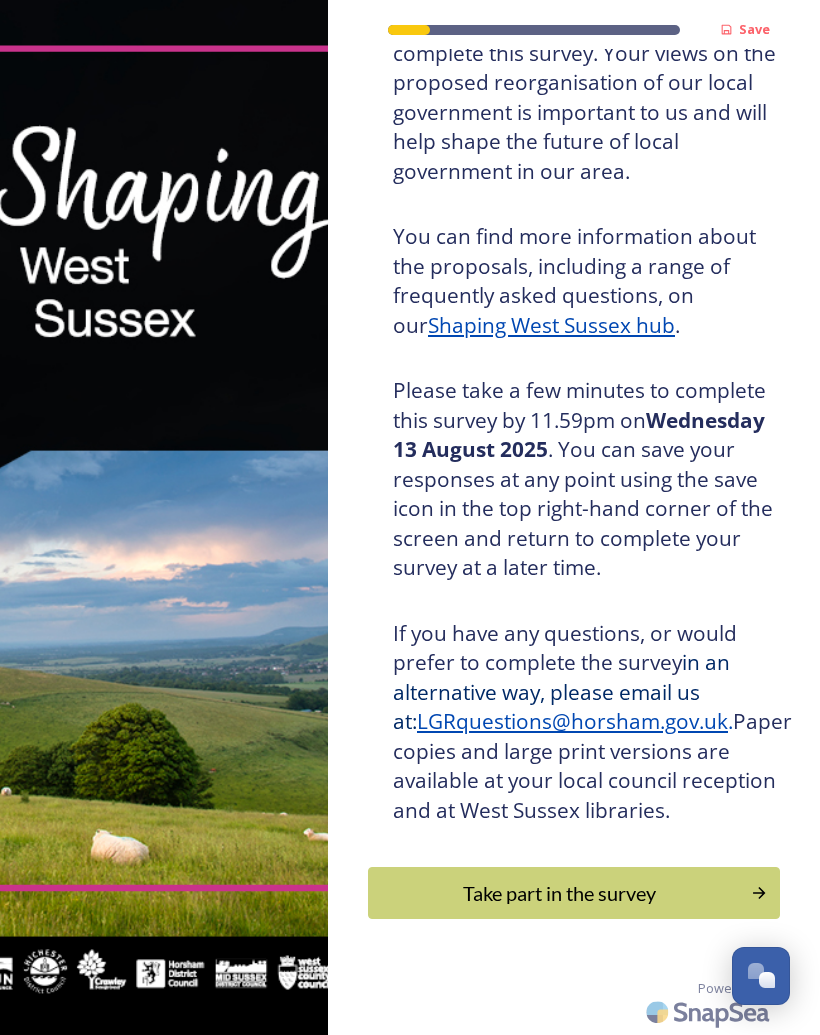 click on "Take part in the survey" at bounding box center [559, 893] 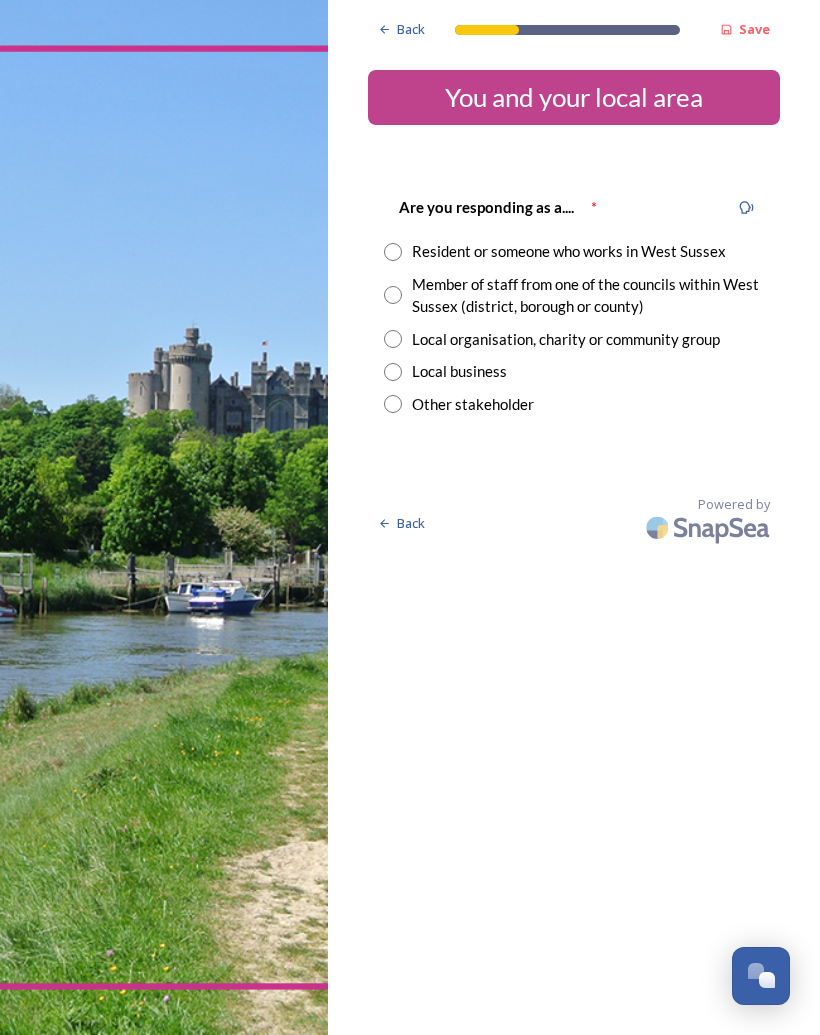 click at bounding box center (393, 252) 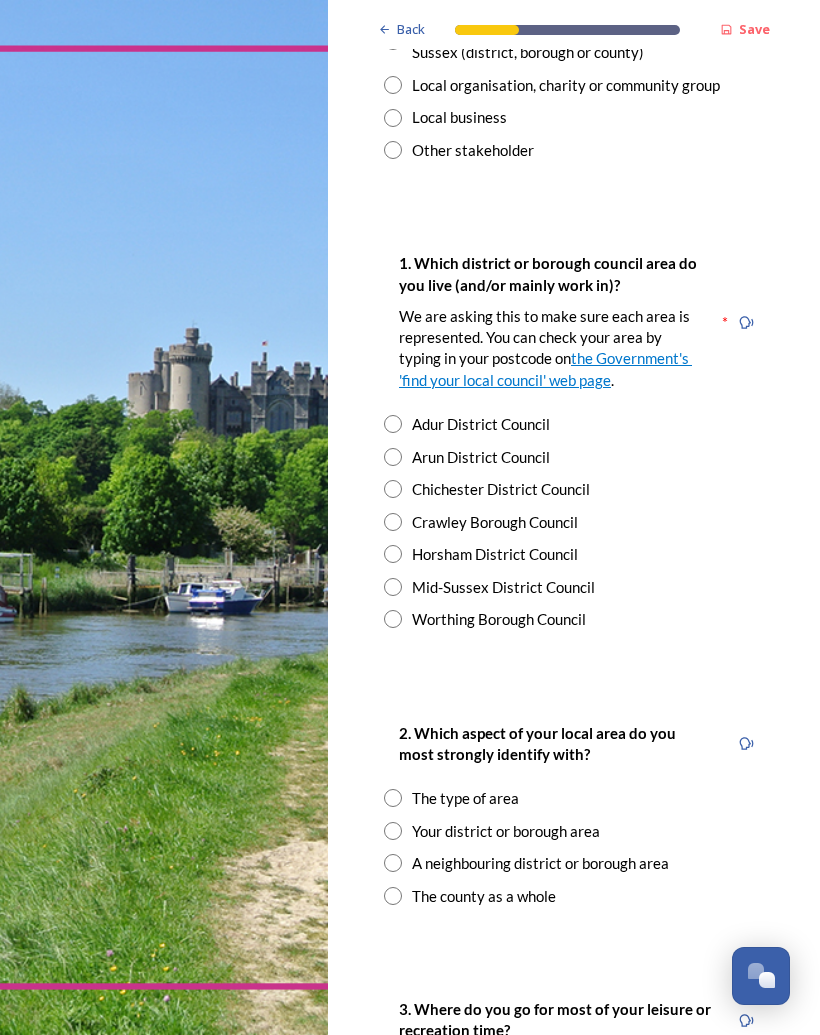 scroll, scrollTop: 255, scrollLeft: 0, axis: vertical 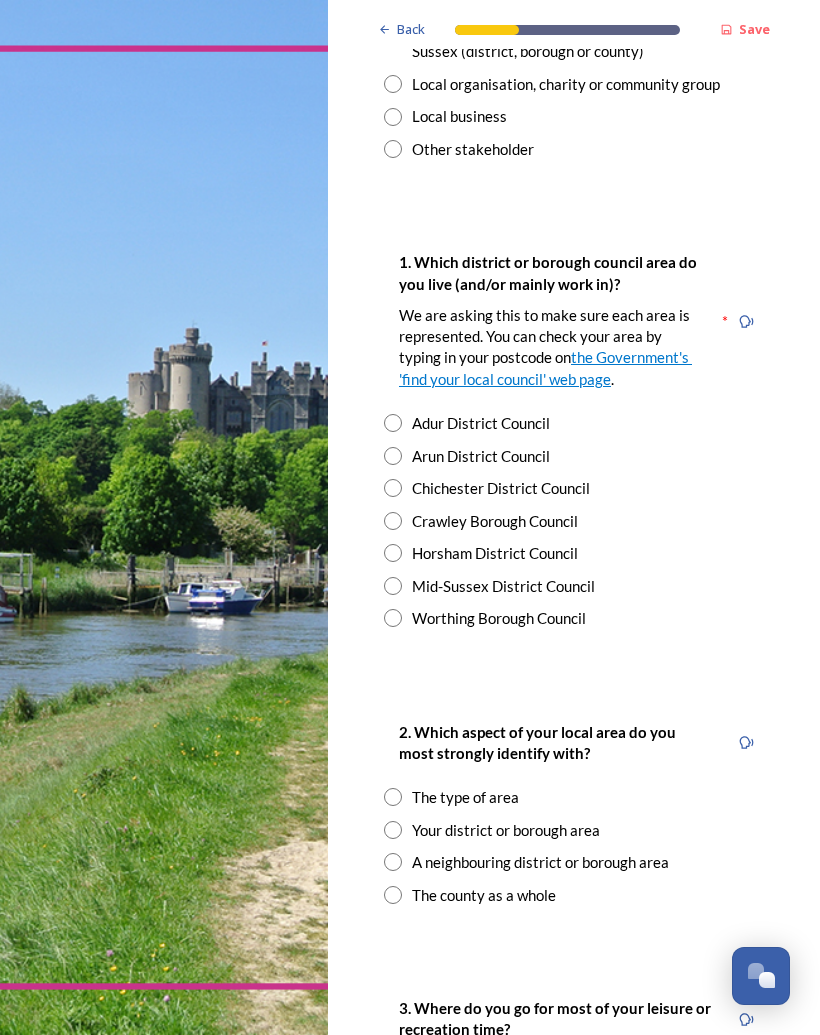click at bounding box center [393, 488] 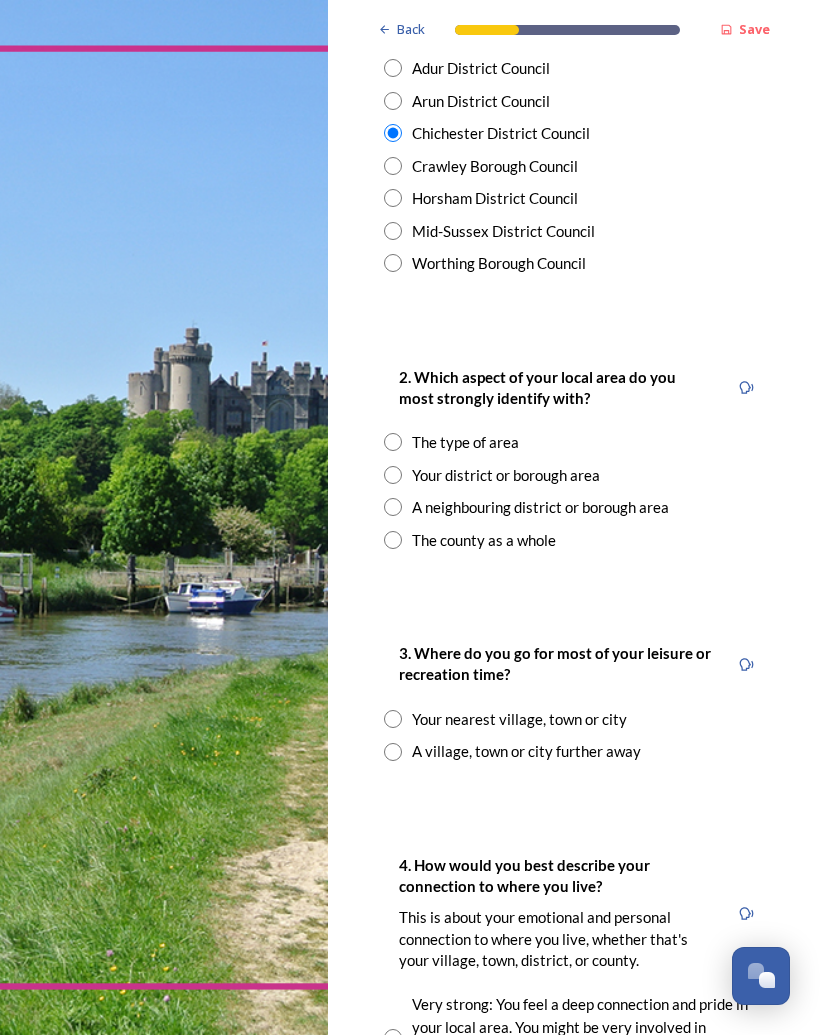 scroll, scrollTop: 610, scrollLeft: 0, axis: vertical 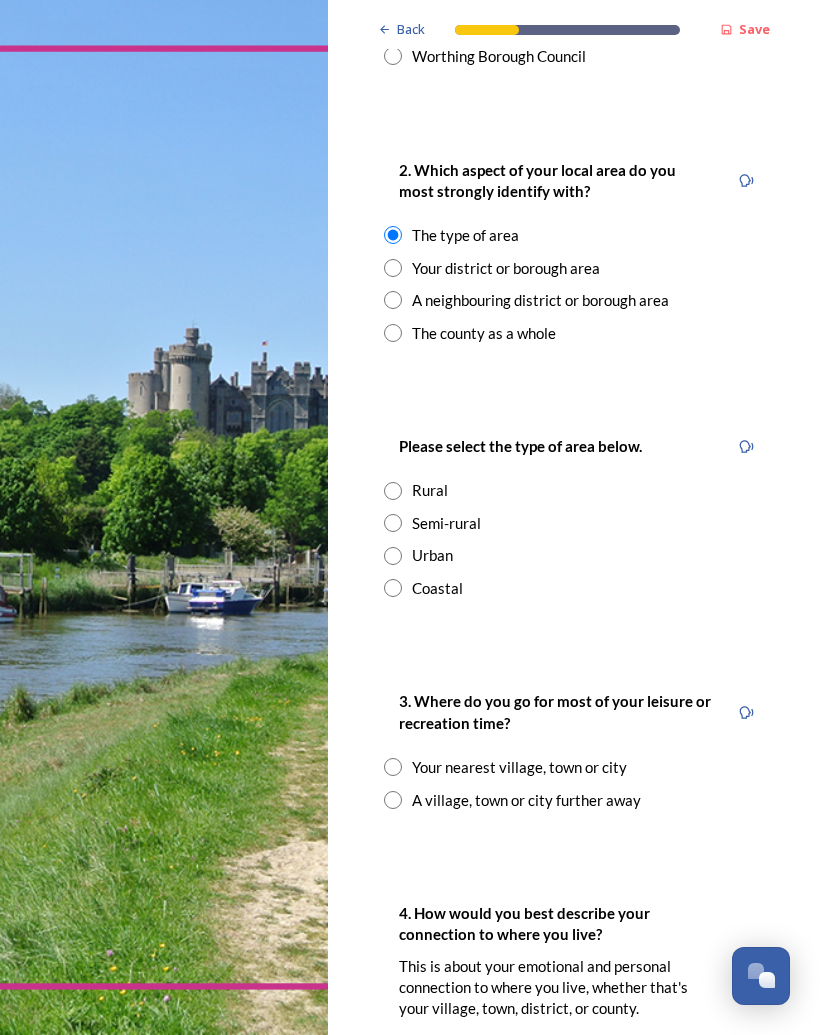 click on "Rural" at bounding box center (574, 490) 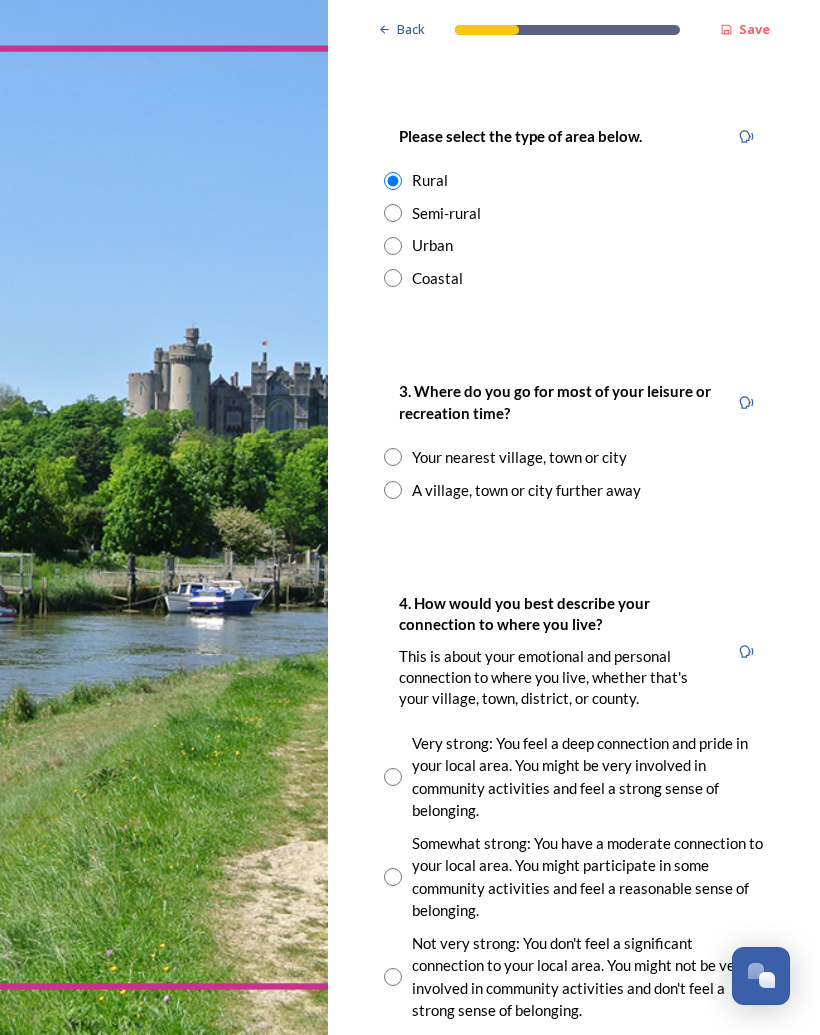 scroll, scrollTop: 1127, scrollLeft: 0, axis: vertical 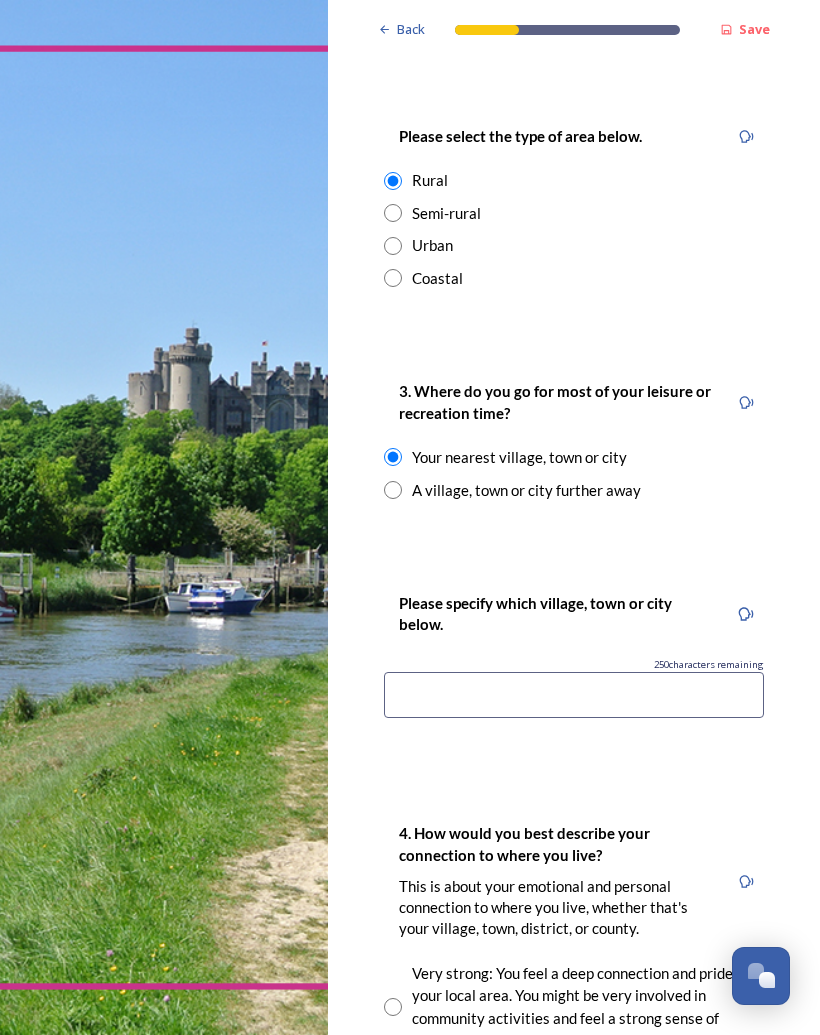click at bounding box center [574, 695] 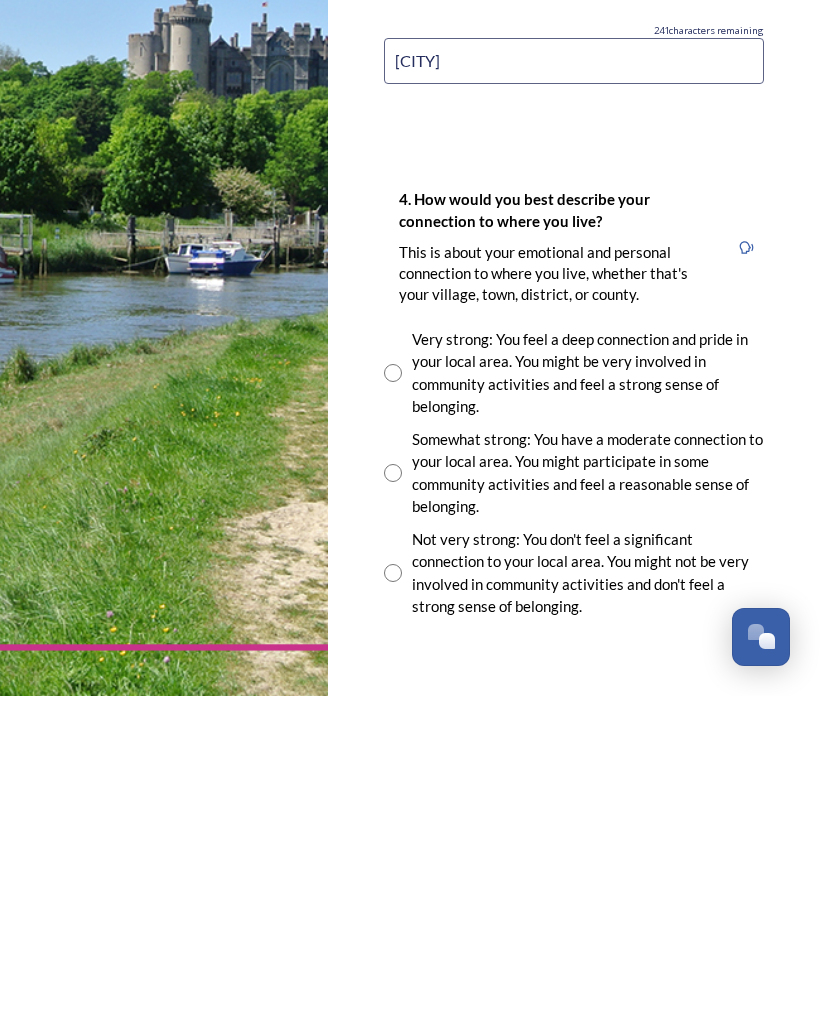 scroll, scrollTop: 1422, scrollLeft: 0, axis: vertical 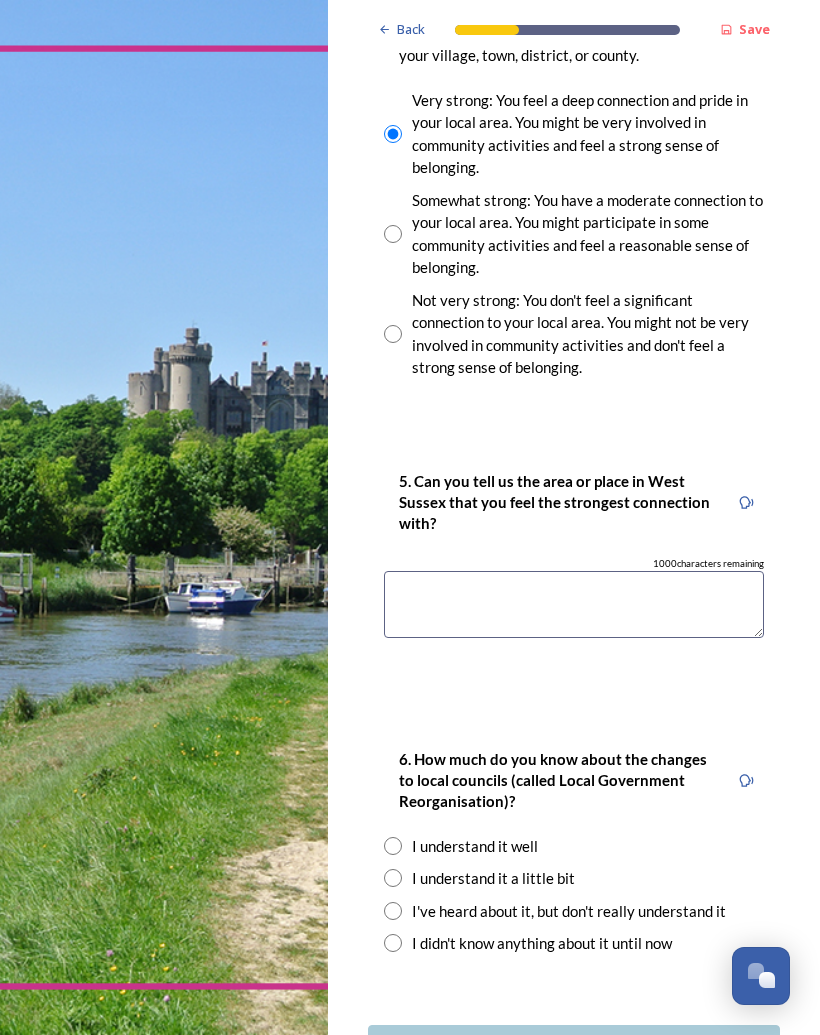 click at bounding box center [574, 604] 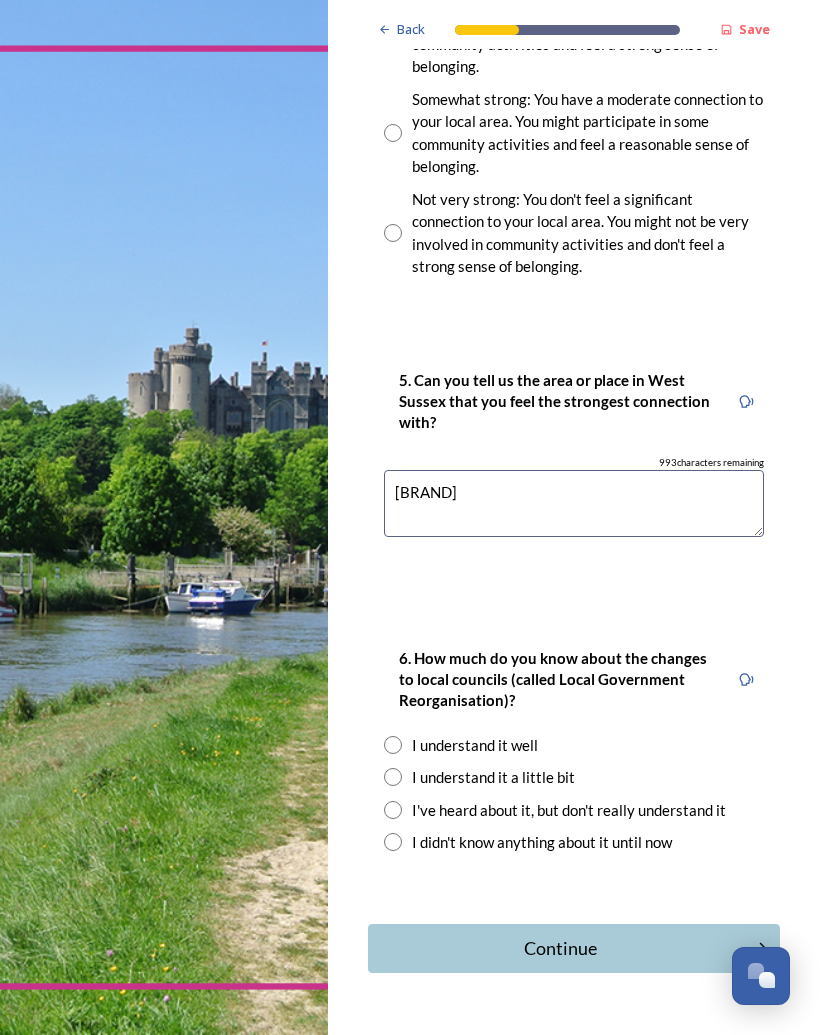 scroll, scrollTop: 2100, scrollLeft: 0, axis: vertical 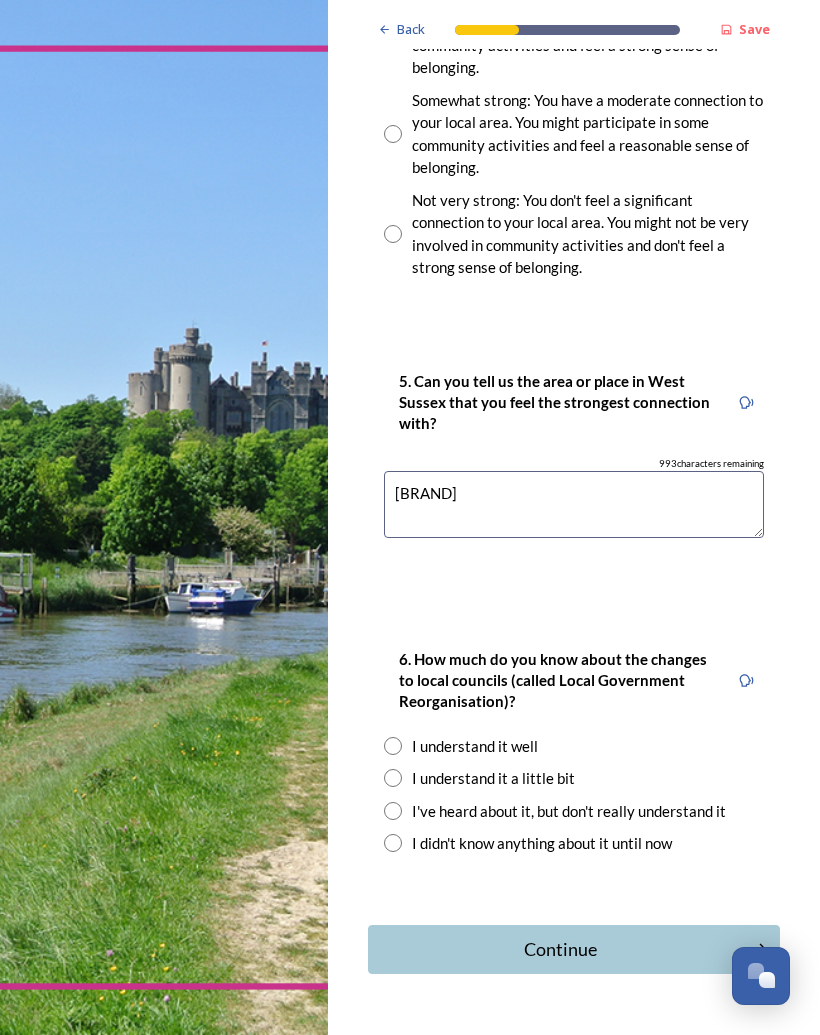 type on "[BRAND]" 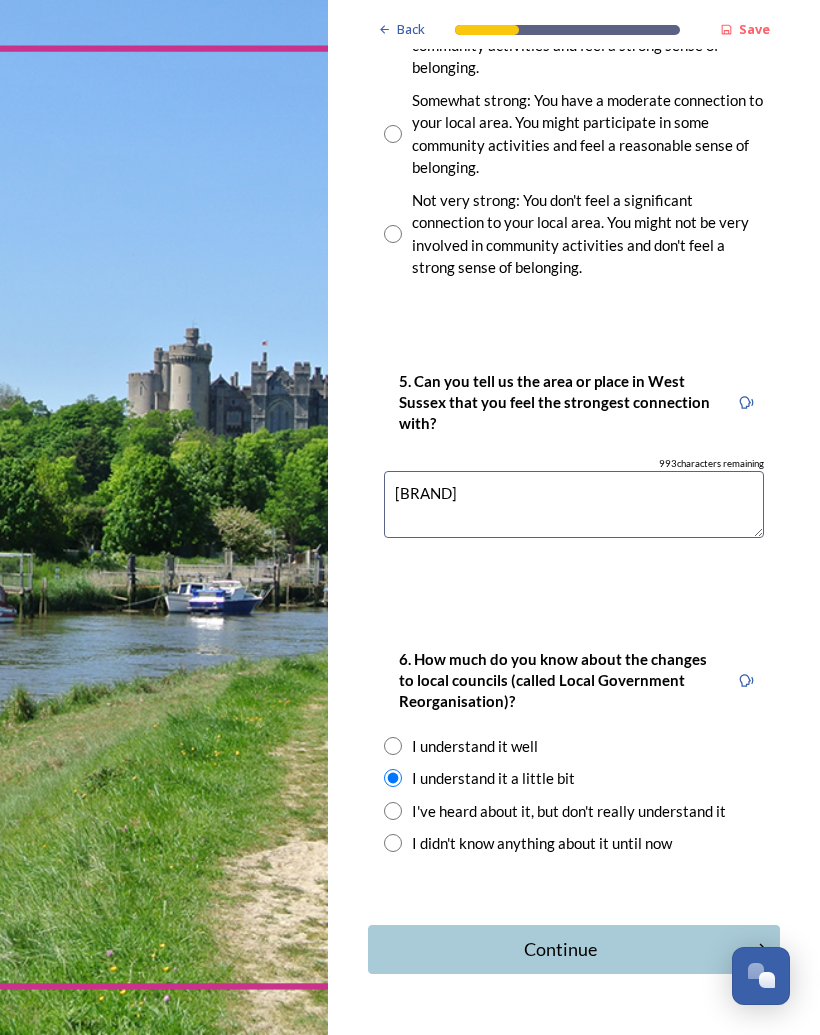 click on "Continue" at bounding box center [560, 949] 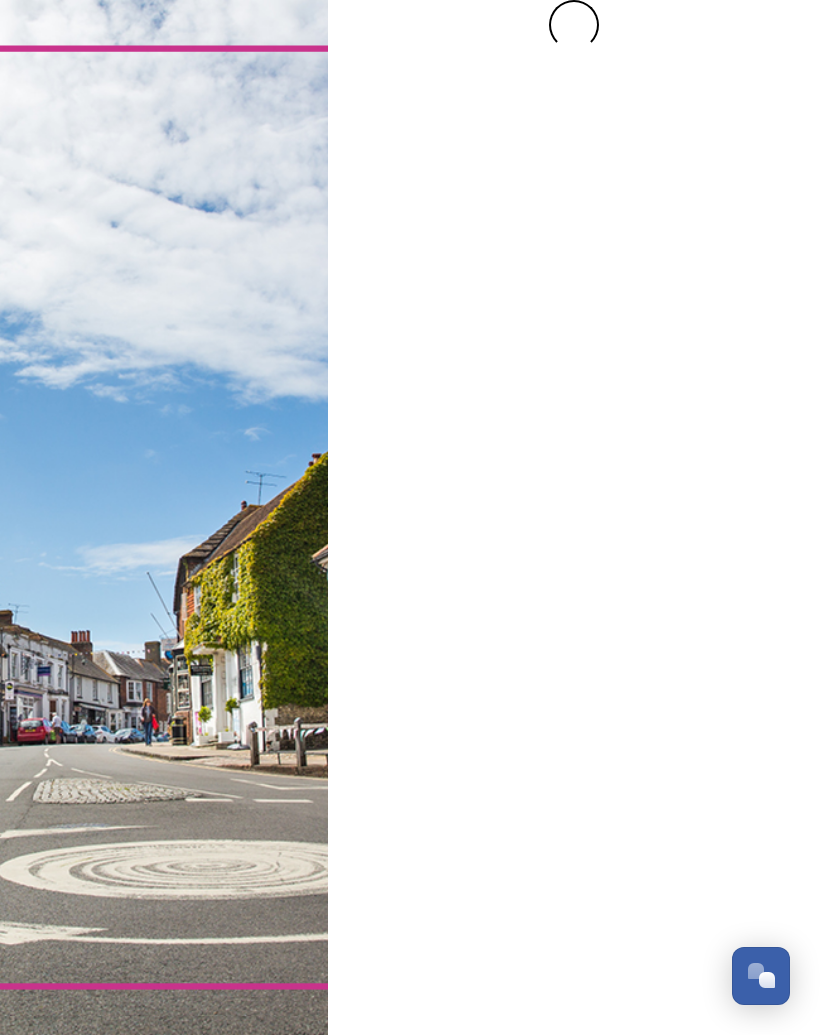scroll, scrollTop: 0, scrollLeft: 0, axis: both 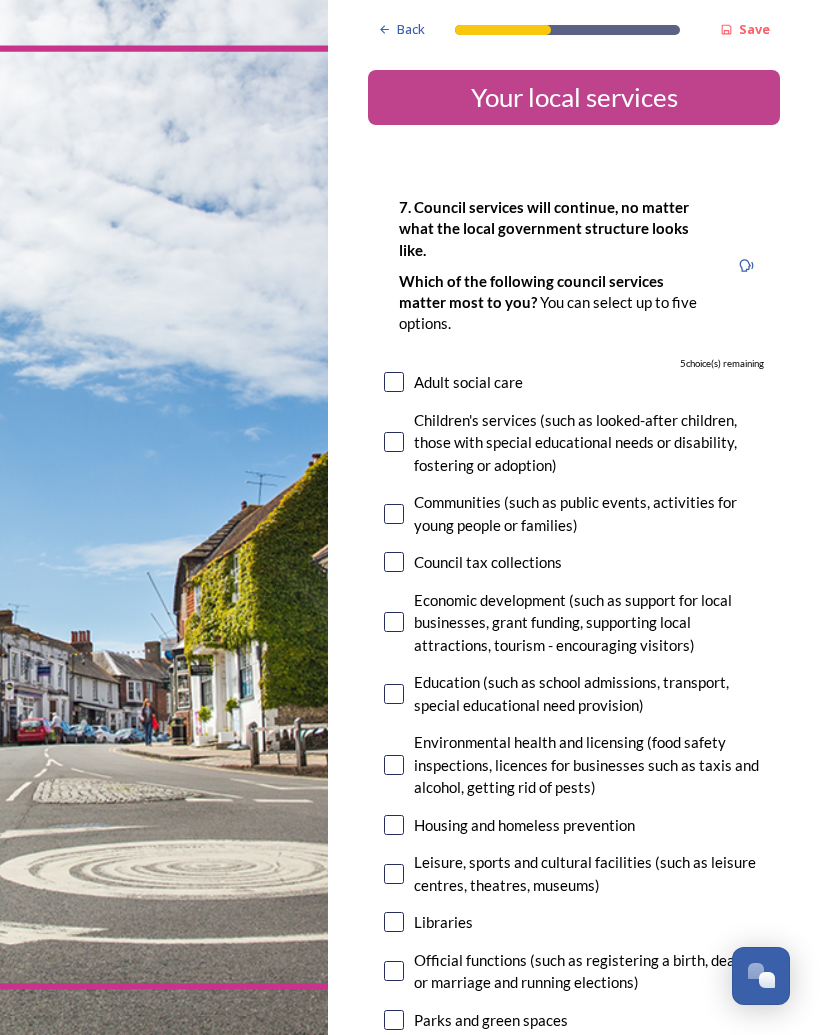click at bounding box center (394, 382) 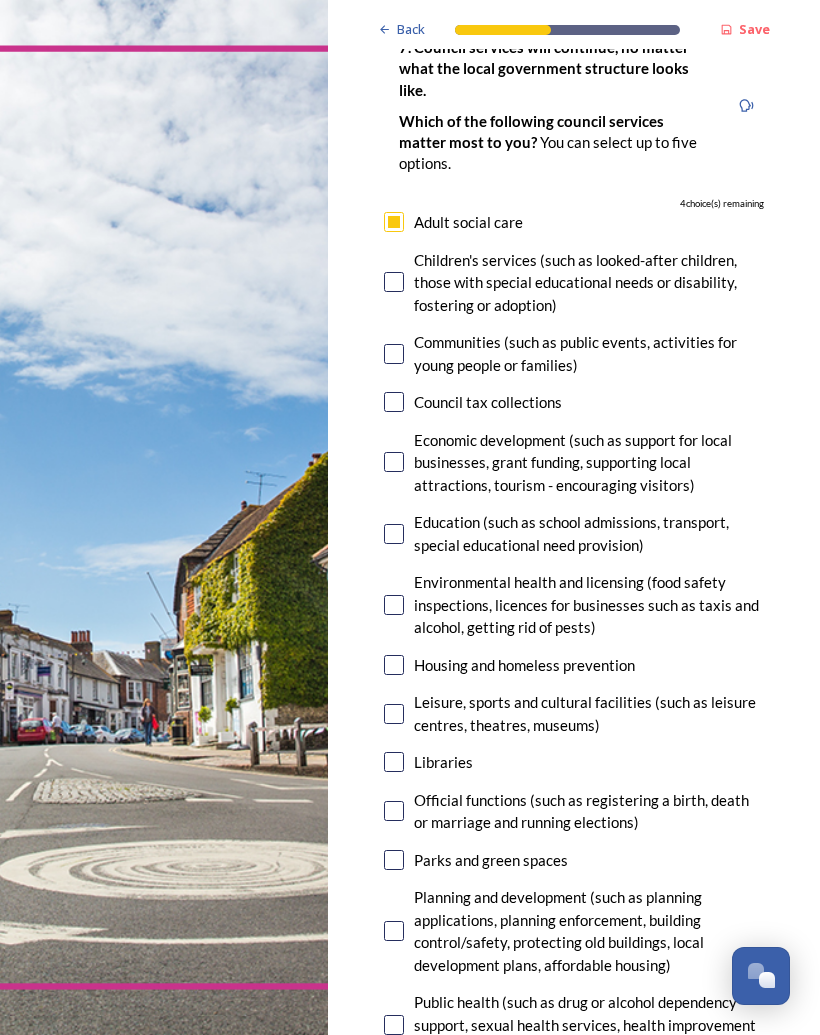 scroll, scrollTop: 160, scrollLeft: 0, axis: vertical 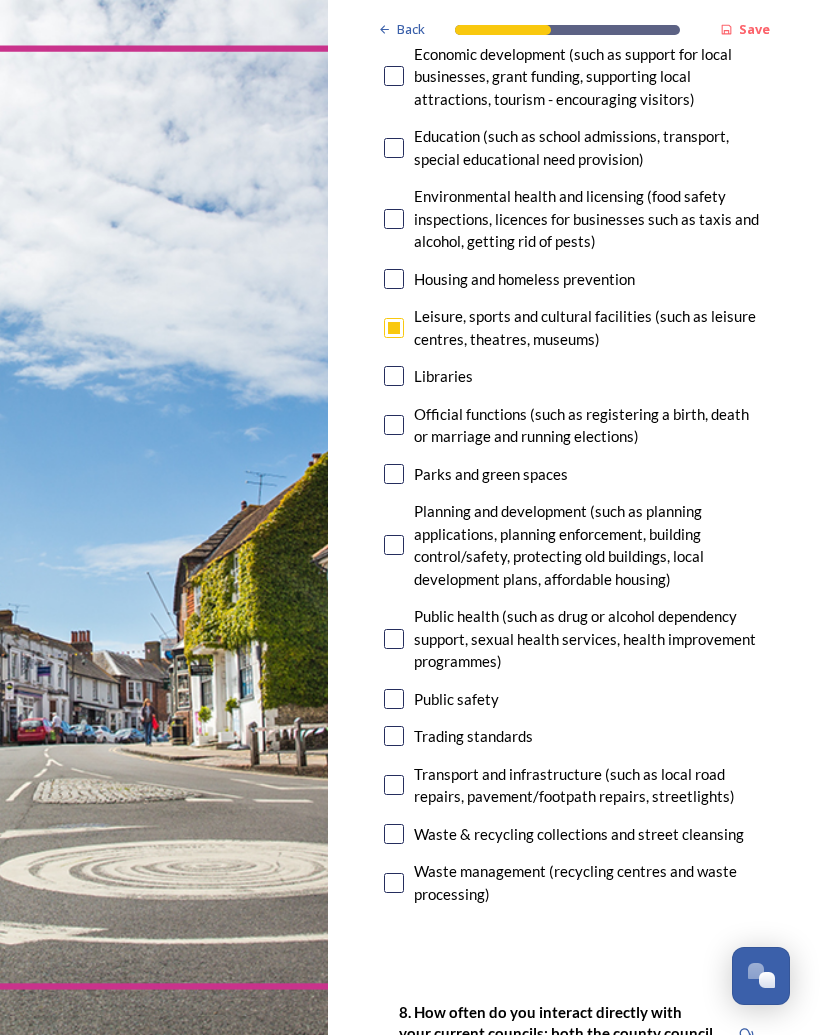 click at bounding box center [394, 785] 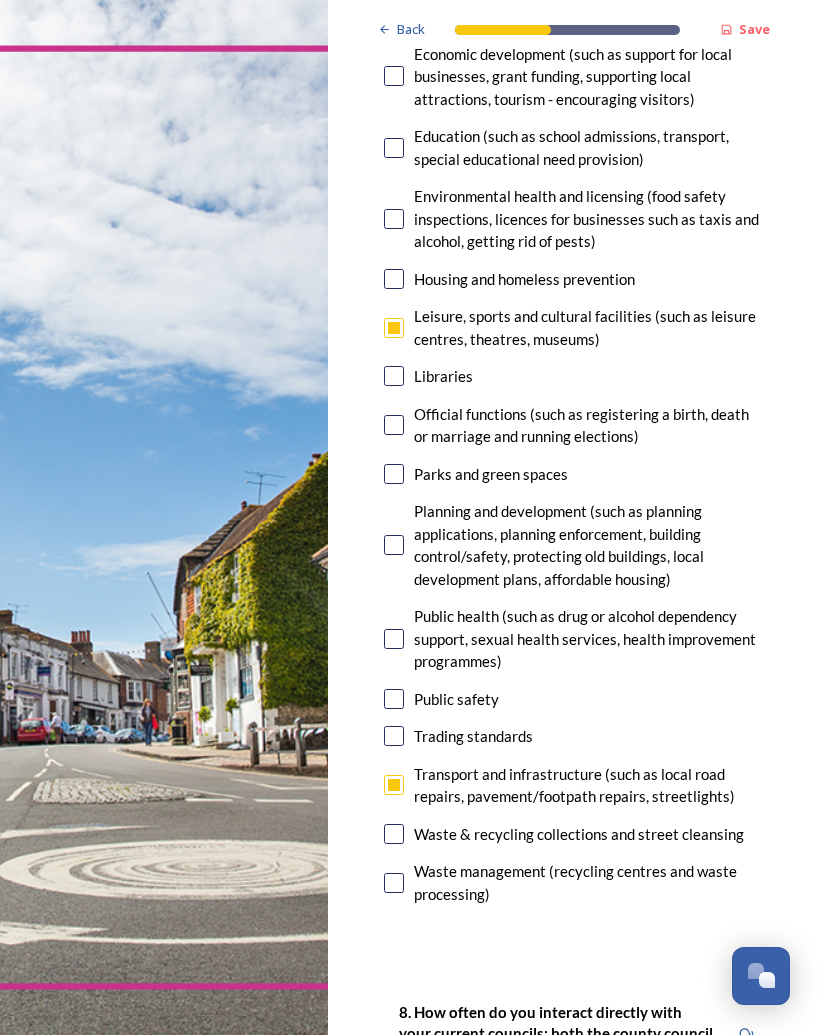 click at bounding box center (394, 834) 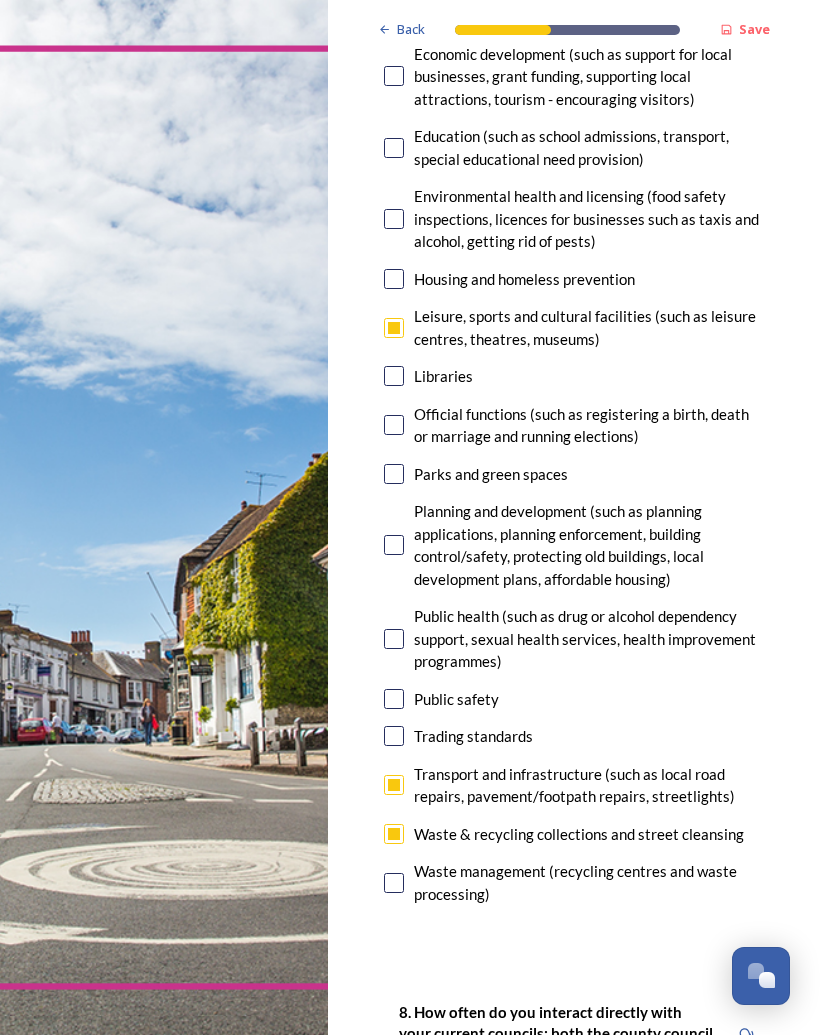 click at bounding box center (394, 545) 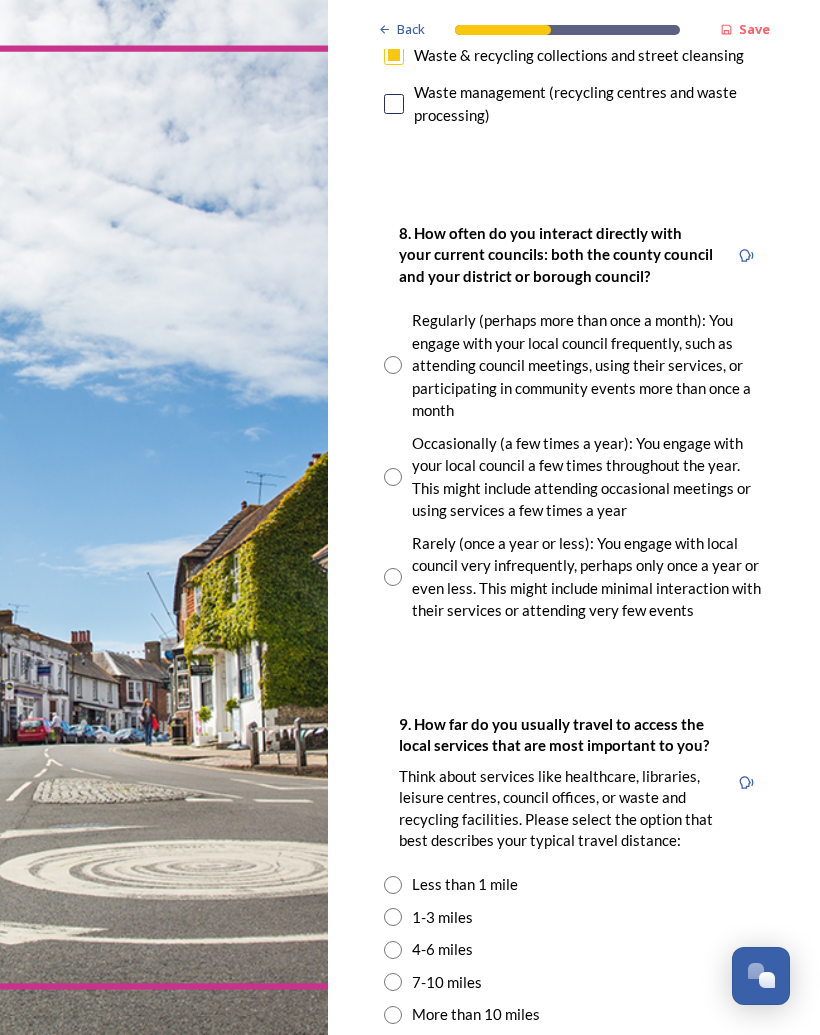 scroll, scrollTop: 1326, scrollLeft: 0, axis: vertical 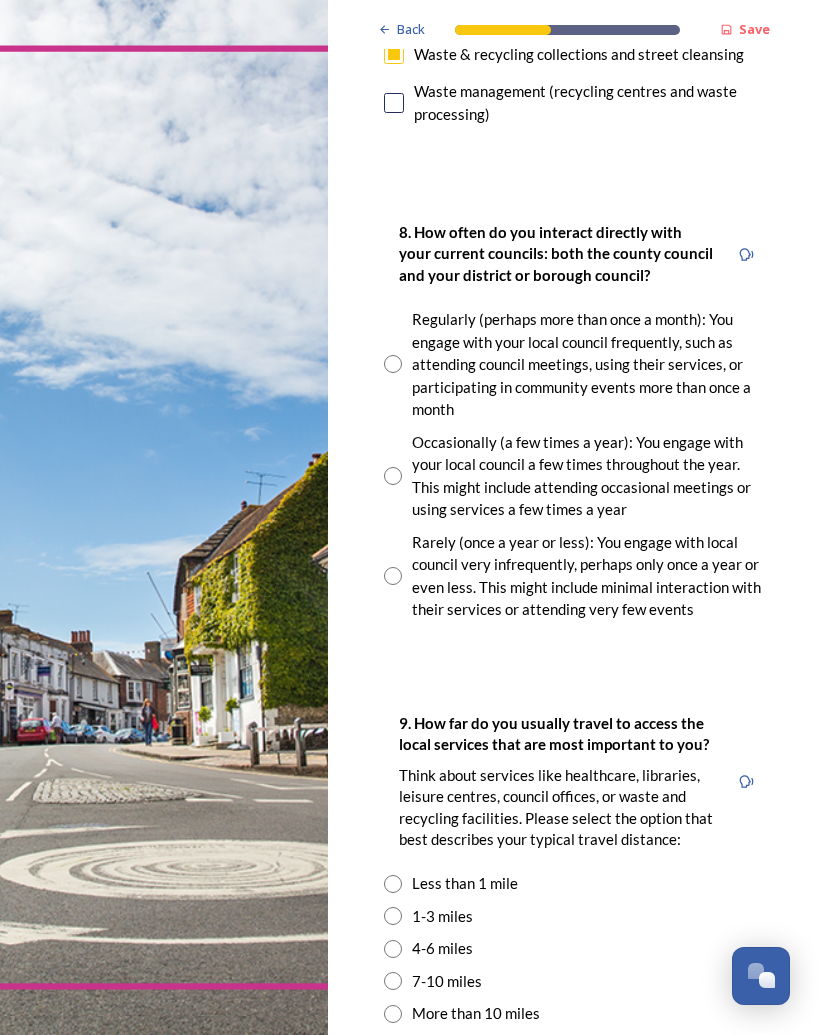 click at bounding box center [393, 476] 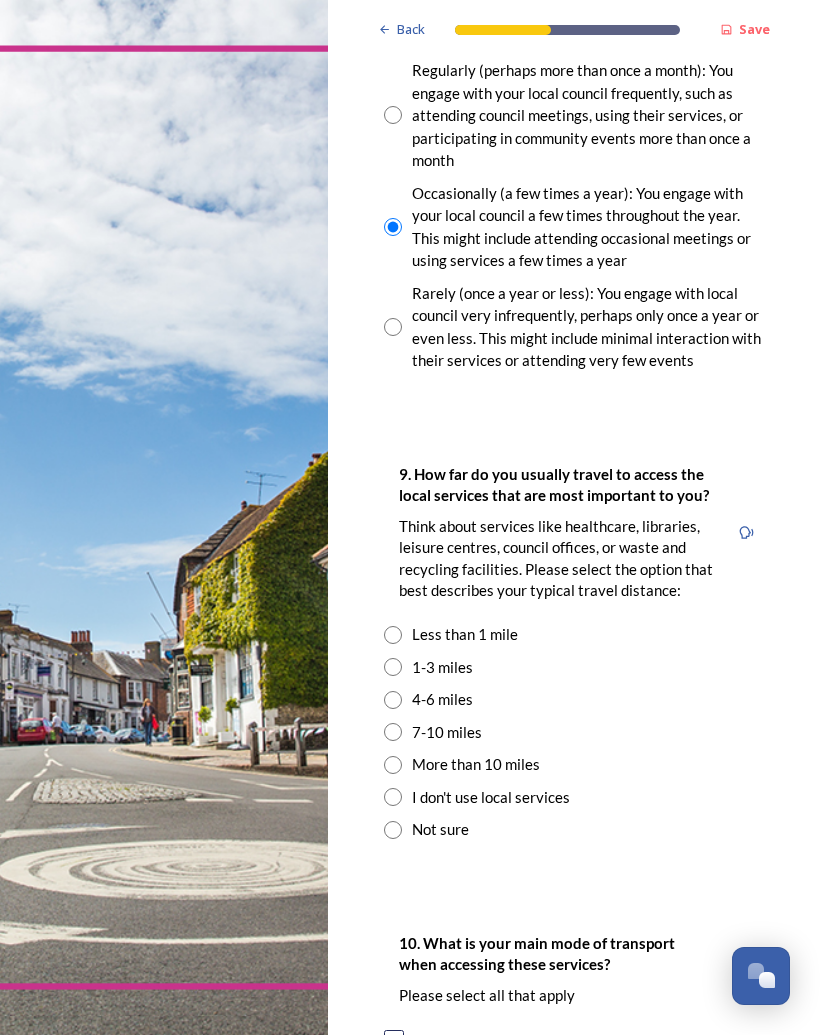 scroll, scrollTop: 1575, scrollLeft: 0, axis: vertical 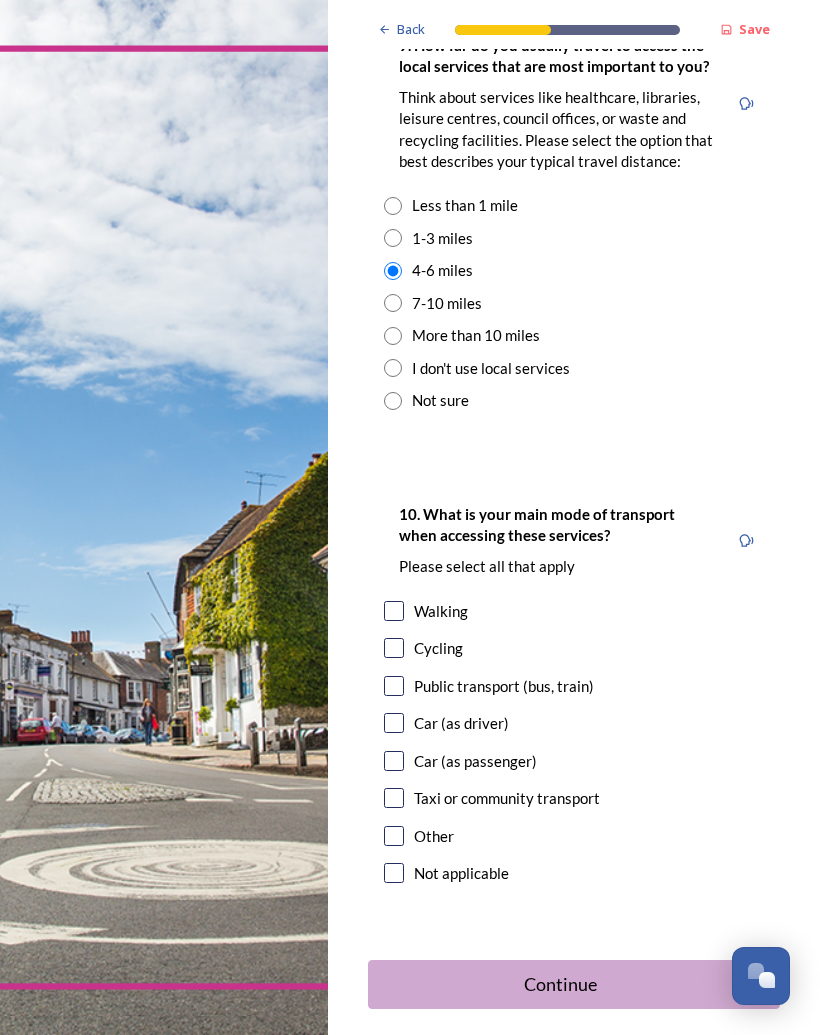 click at bounding box center [394, 723] 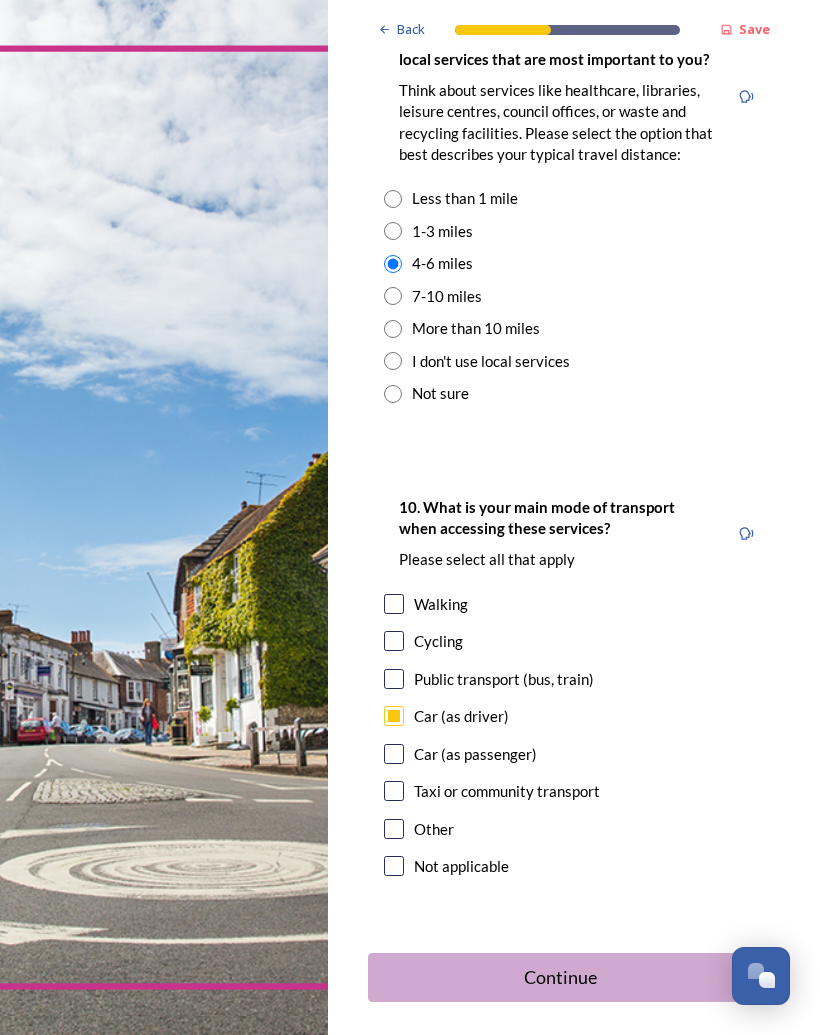 scroll, scrollTop: 2009, scrollLeft: 0, axis: vertical 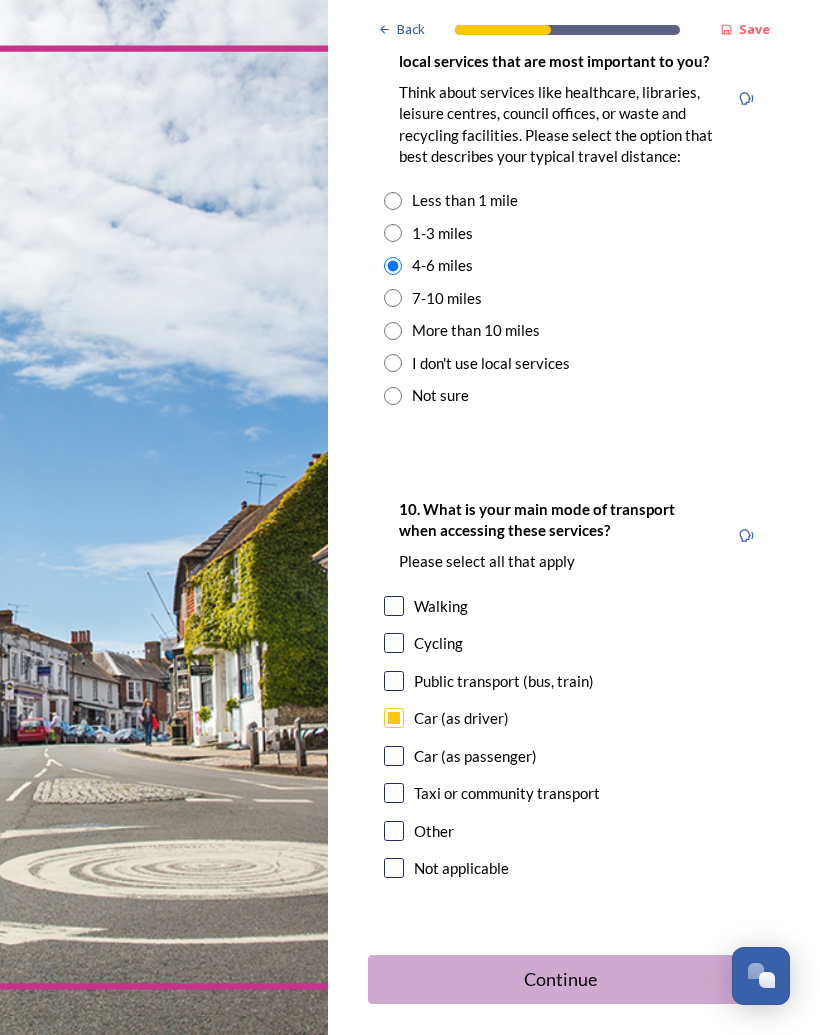click on "Continue" at bounding box center [574, 979] 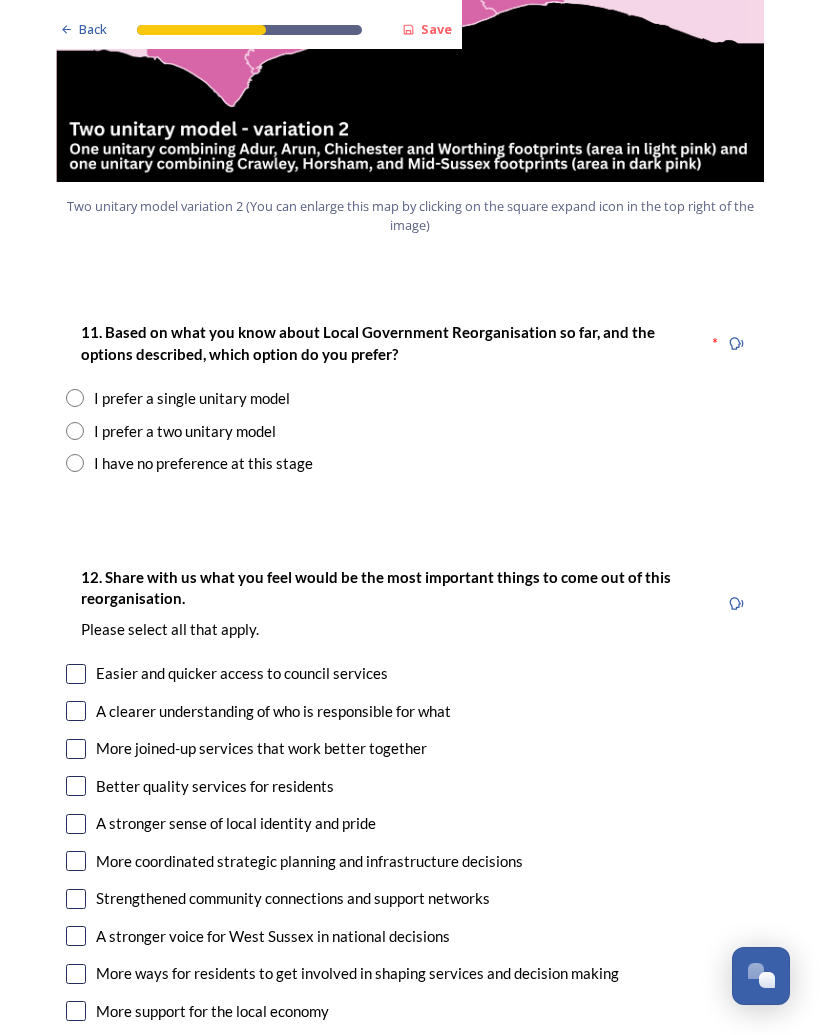 scroll, scrollTop: 2418, scrollLeft: 0, axis: vertical 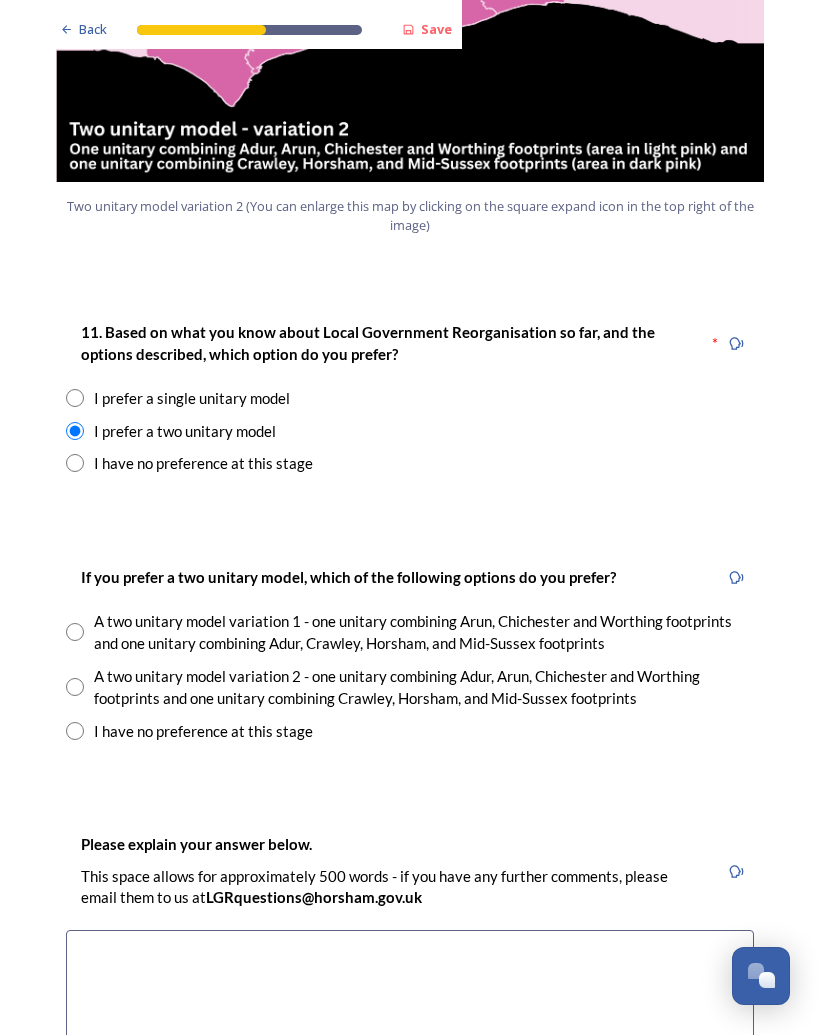 click at bounding box center [75, 632] 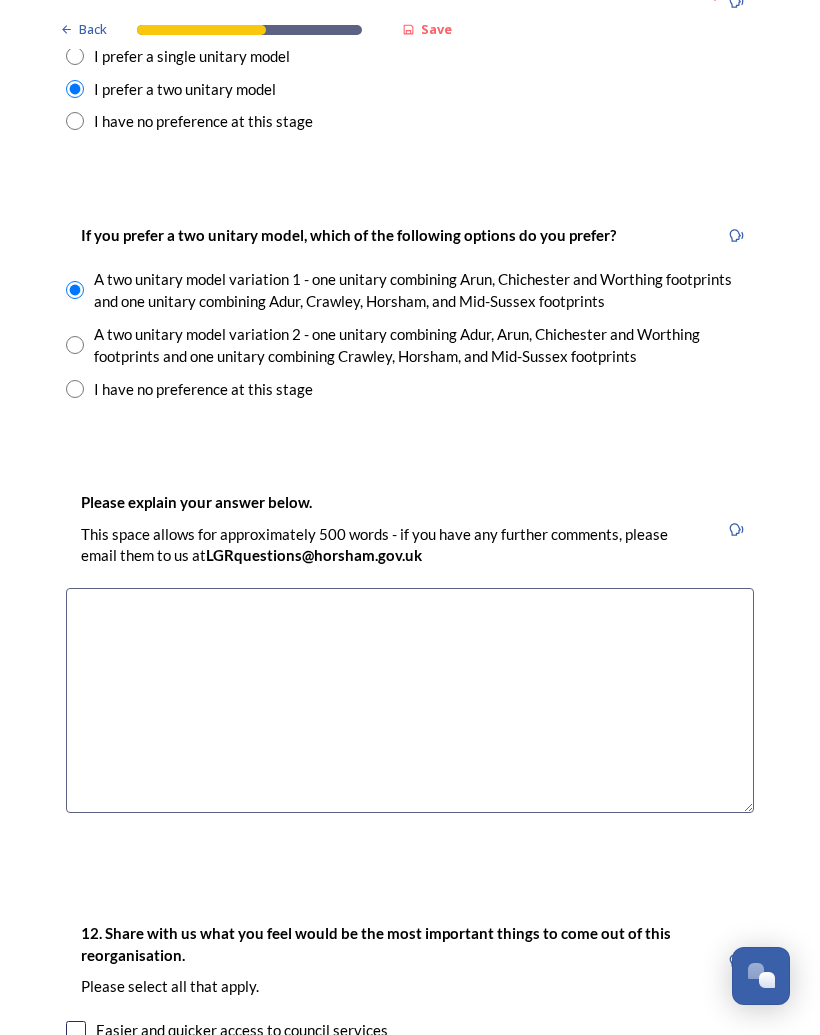 scroll, scrollTop: 2760, scrollLeft: 0, axis: vertical 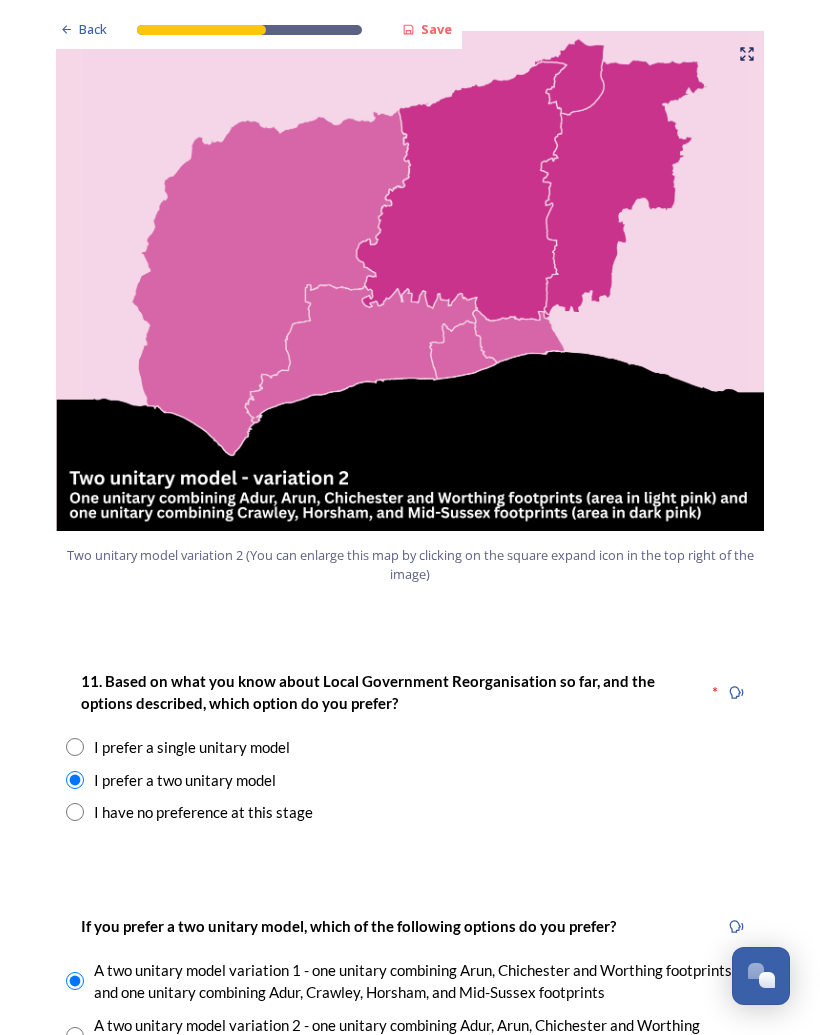 type on "P" 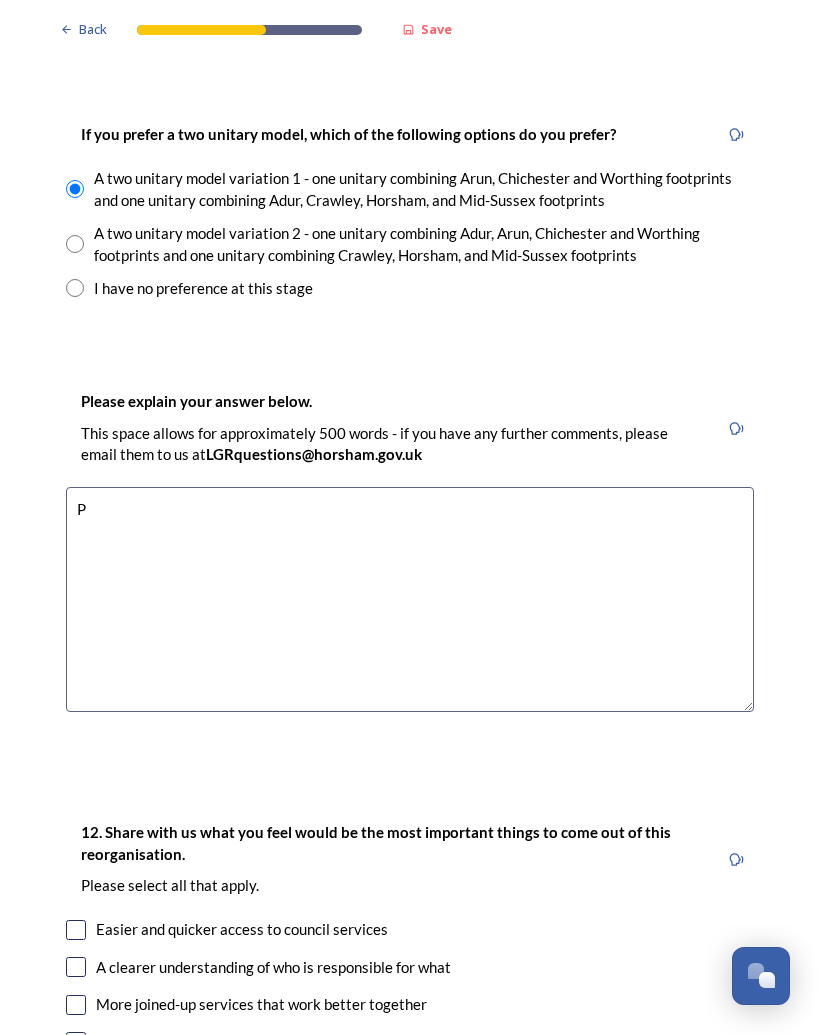 scroll, scrollTop: 2861, scrollLeft: 0, axis: vertical 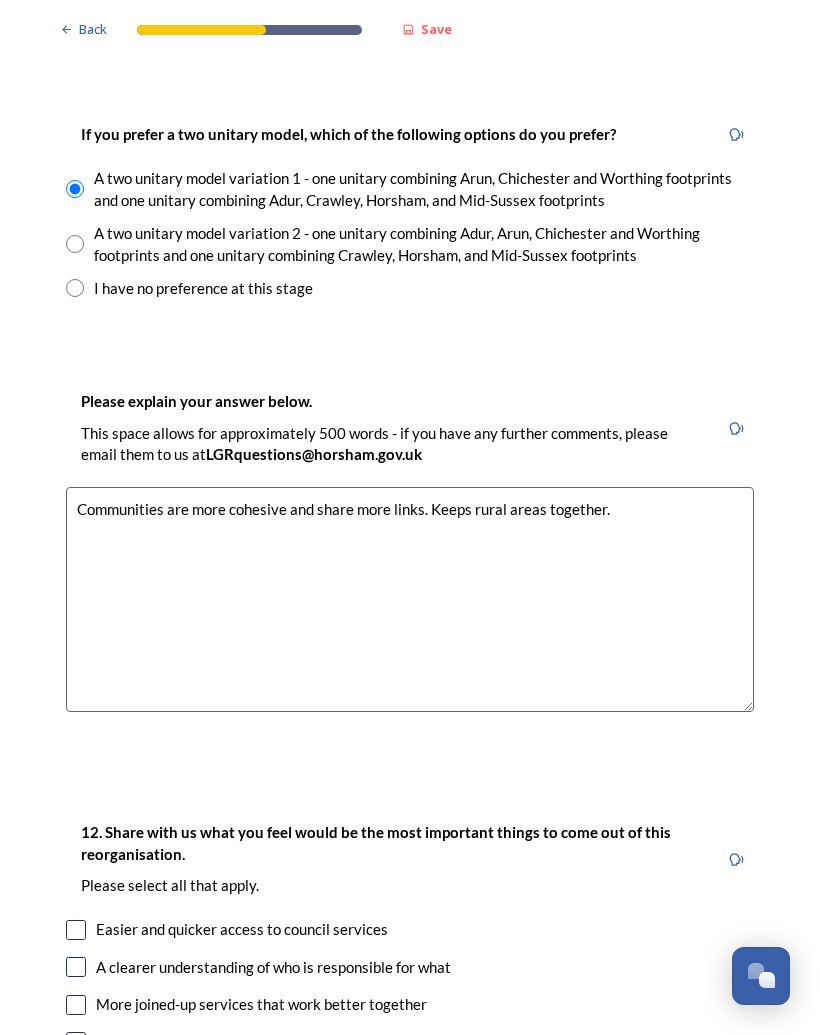 click on "Communities are more cohesive and share more links. Keeps rural areas together." at bounding box center (410, 599) 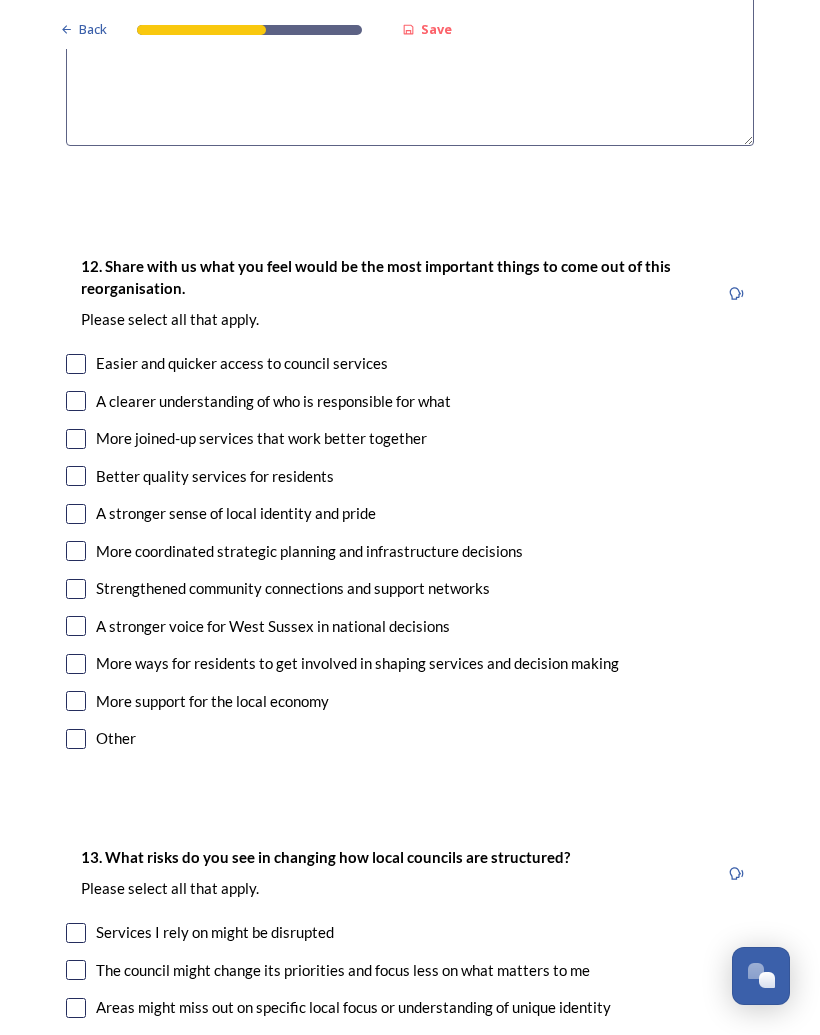 scroll, scrollTop: 3427, scrollLeft: 0, axis: vertical 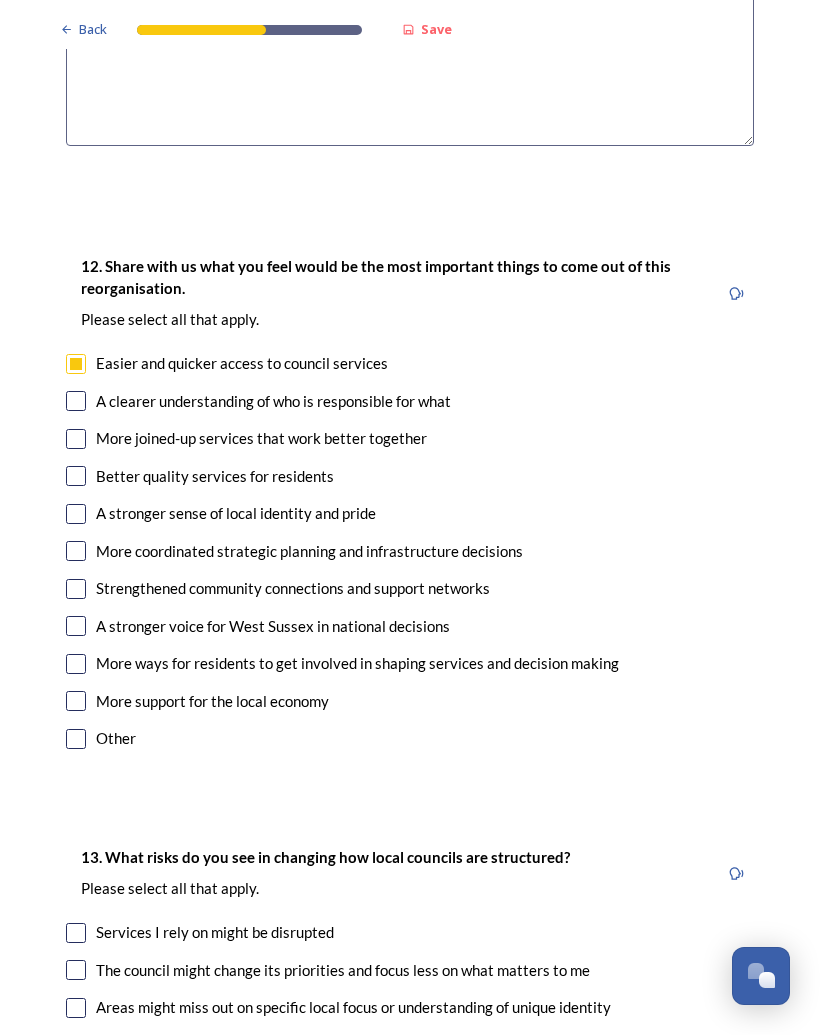 click at bounding box center [76, 401] 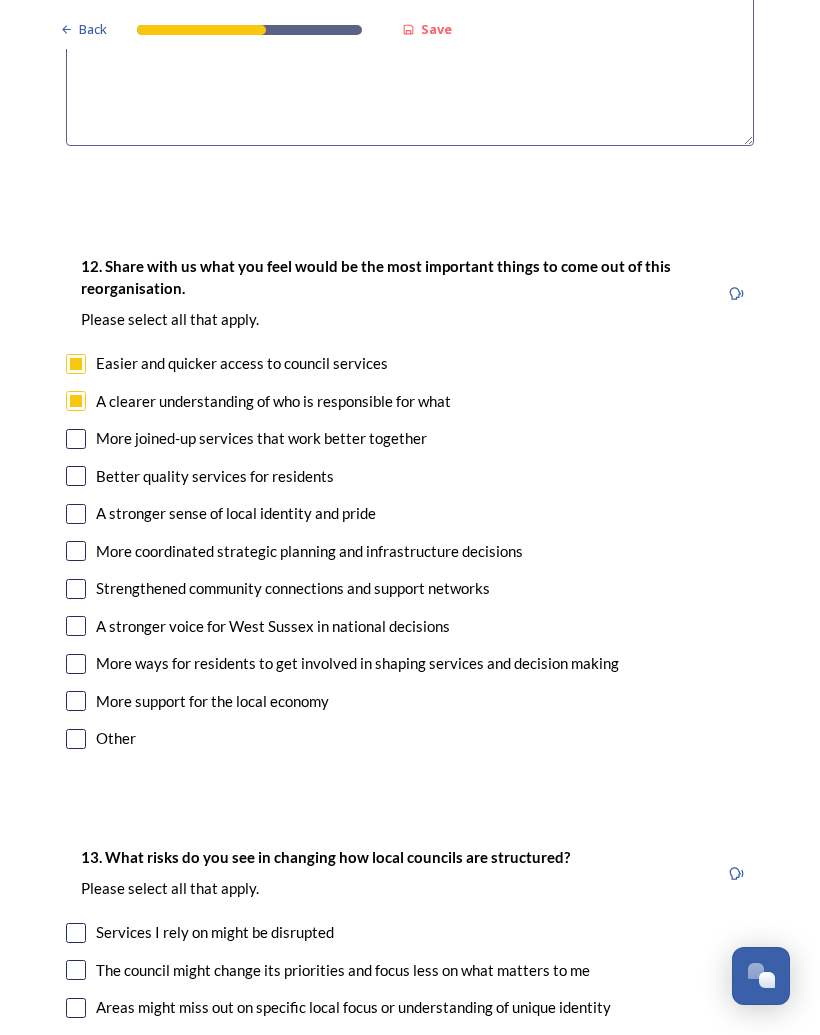 click at bounding box center [76, 439] 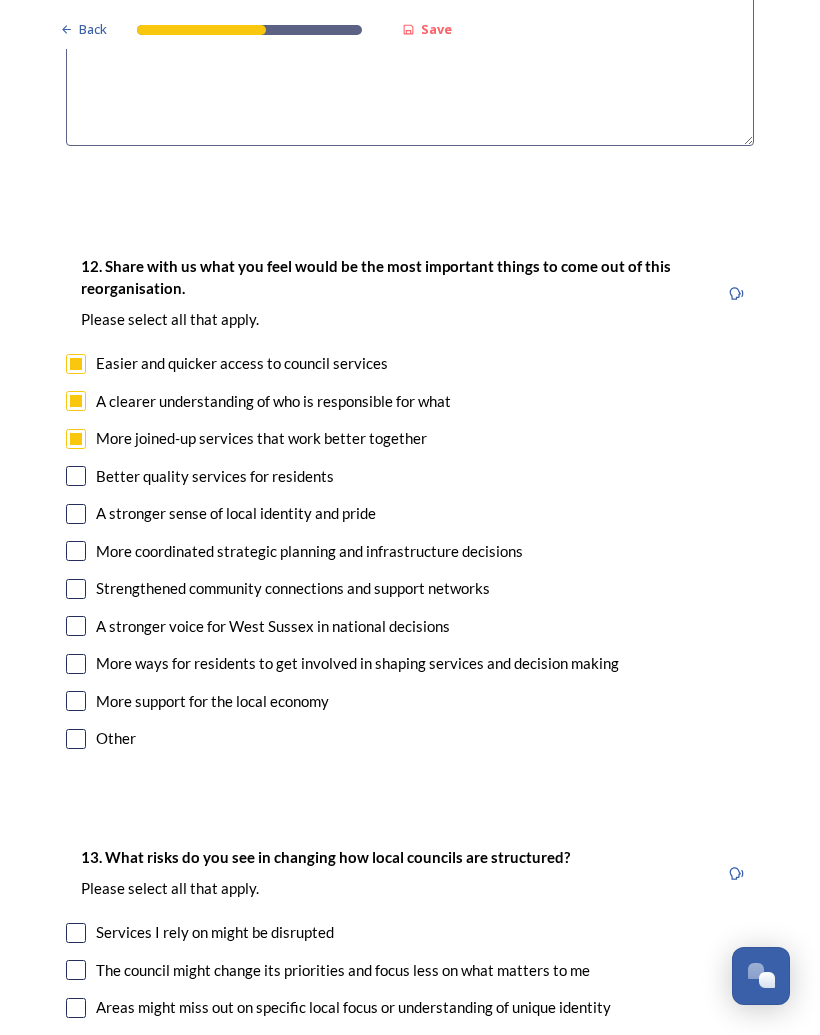 click at bounding box center (76, 476) 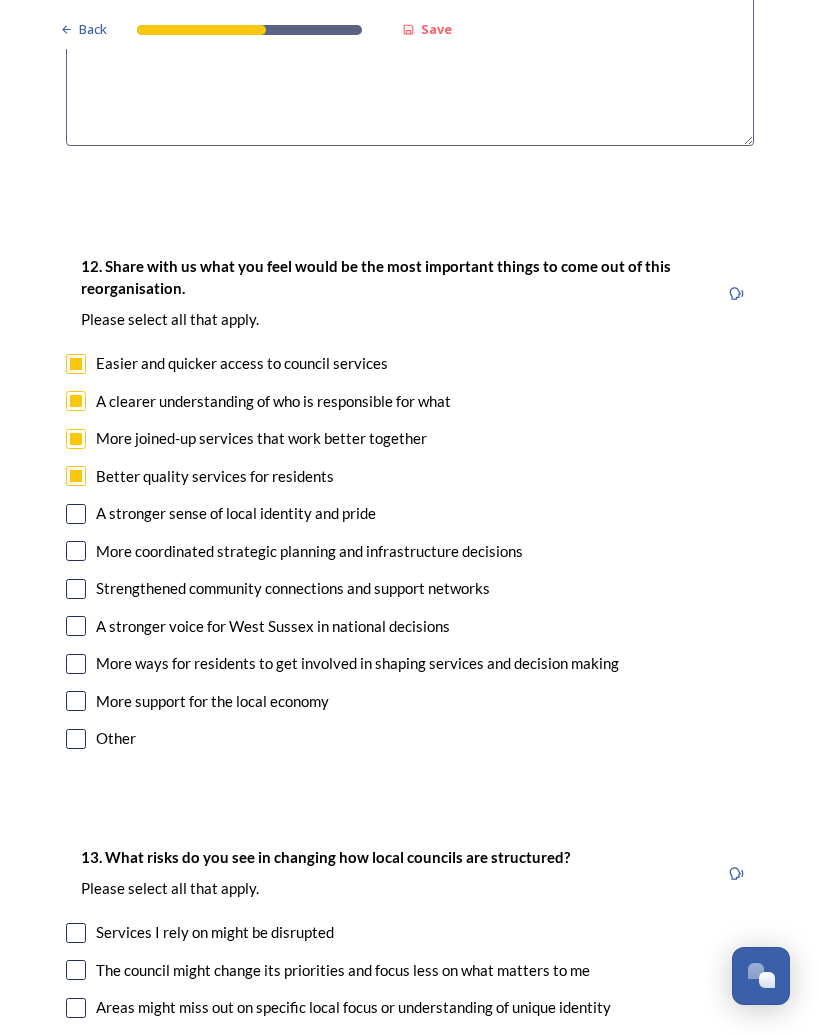 click at bounding box center [76, 514] 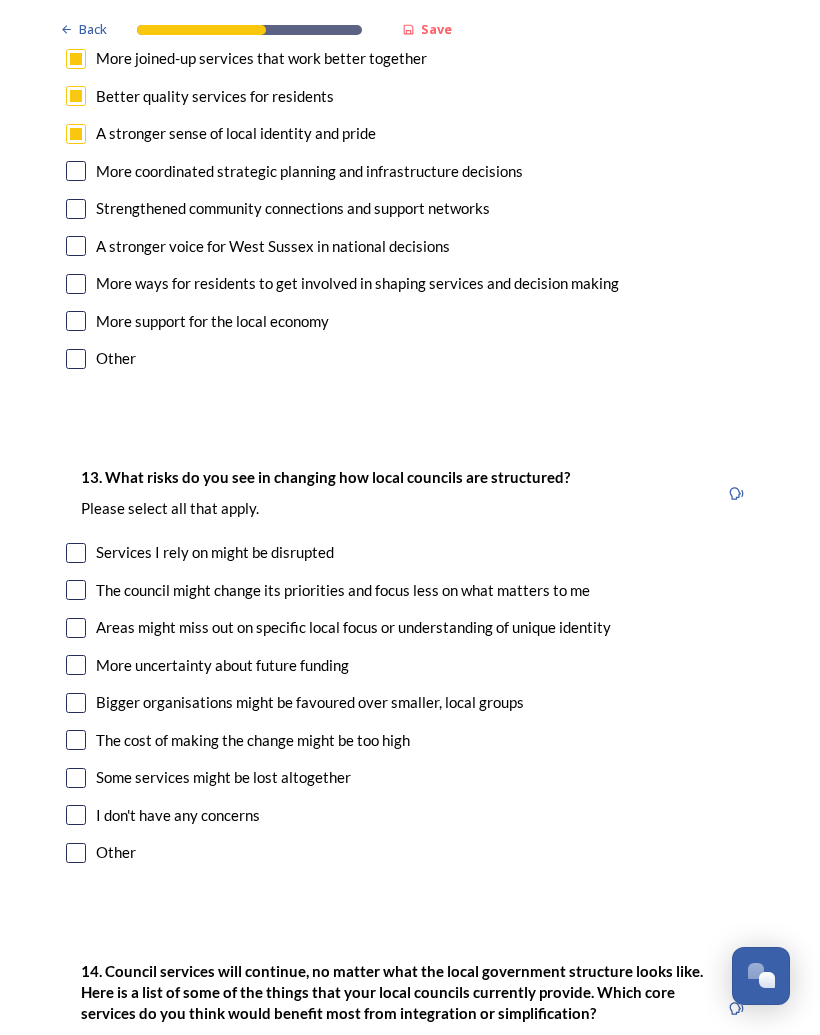 scroll, scrollTop: 3808, scrollLeft: 0, axis: vertical 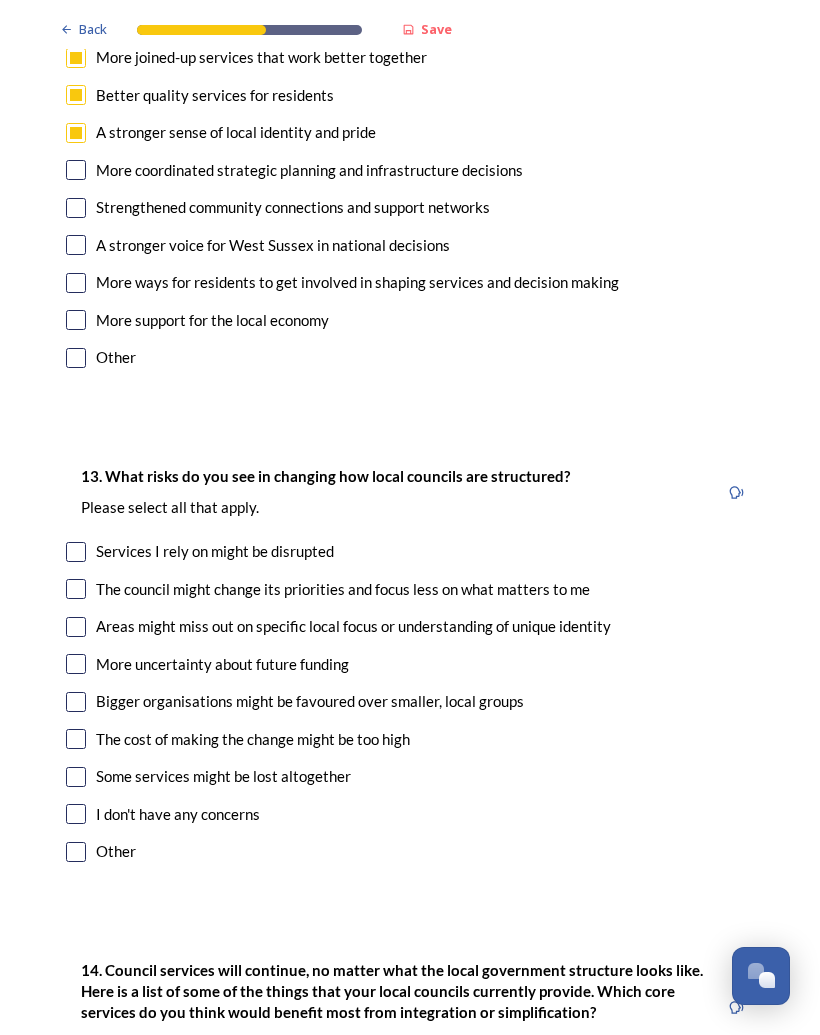 click at bounding box center (76, 552) 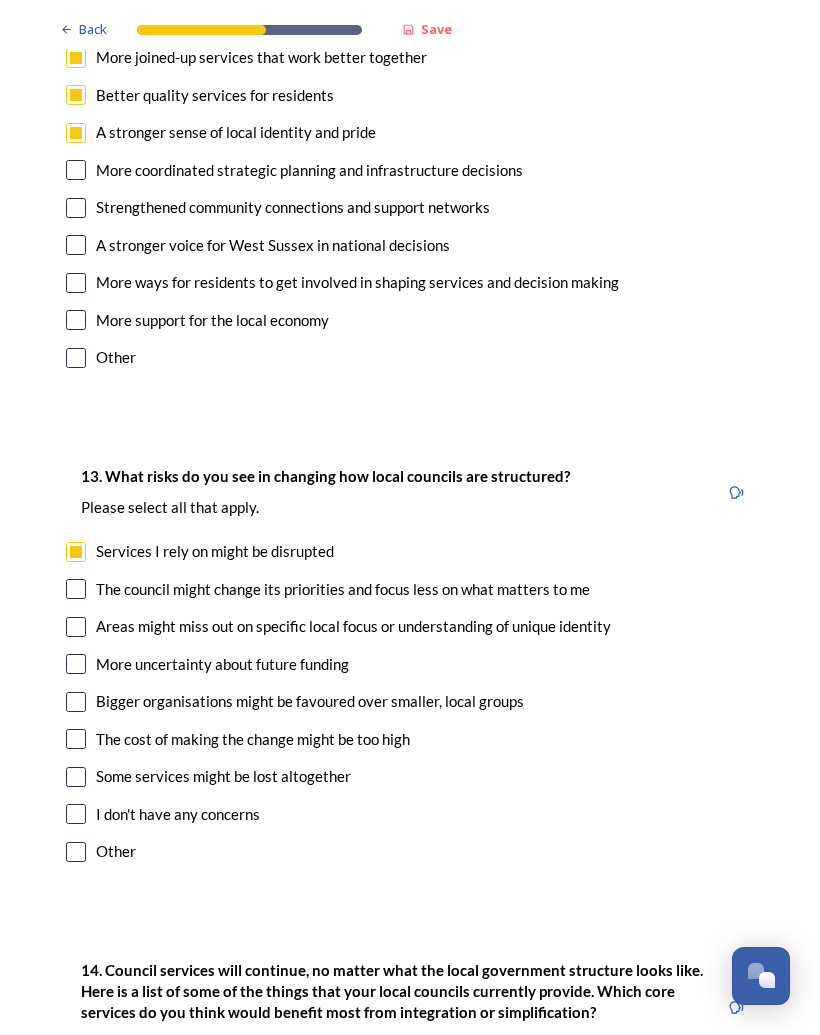 click at bounding box center [76, 589] 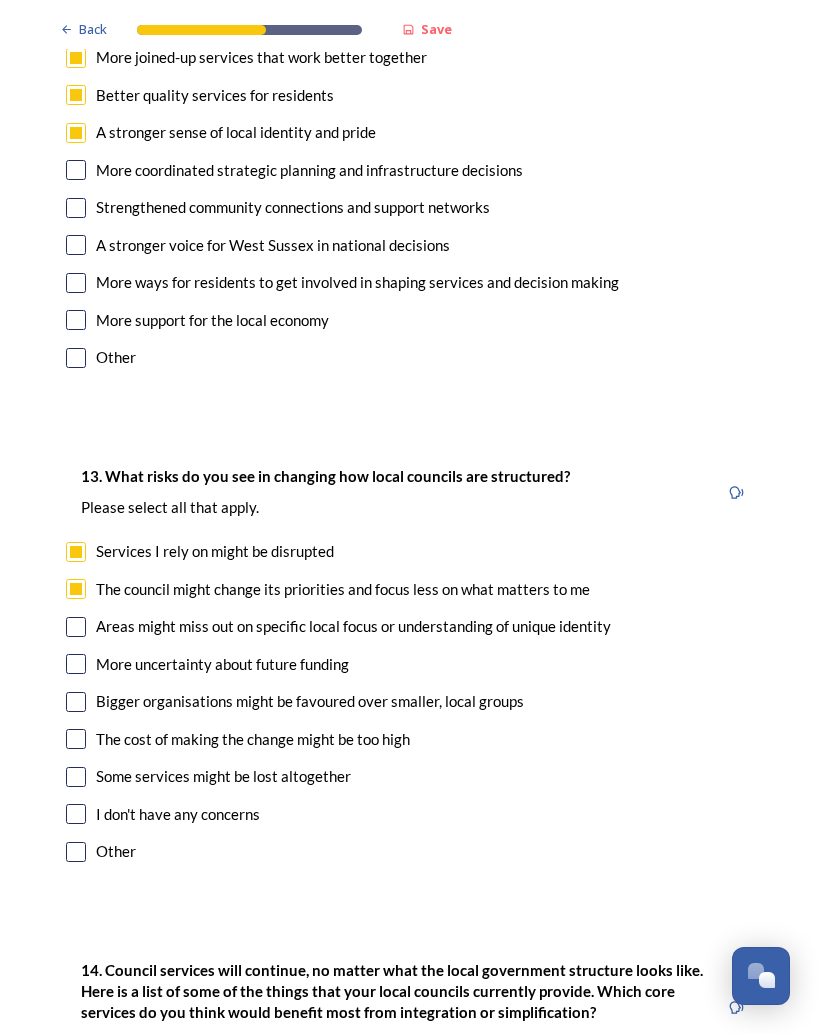 click at bounding box center (76, 627) 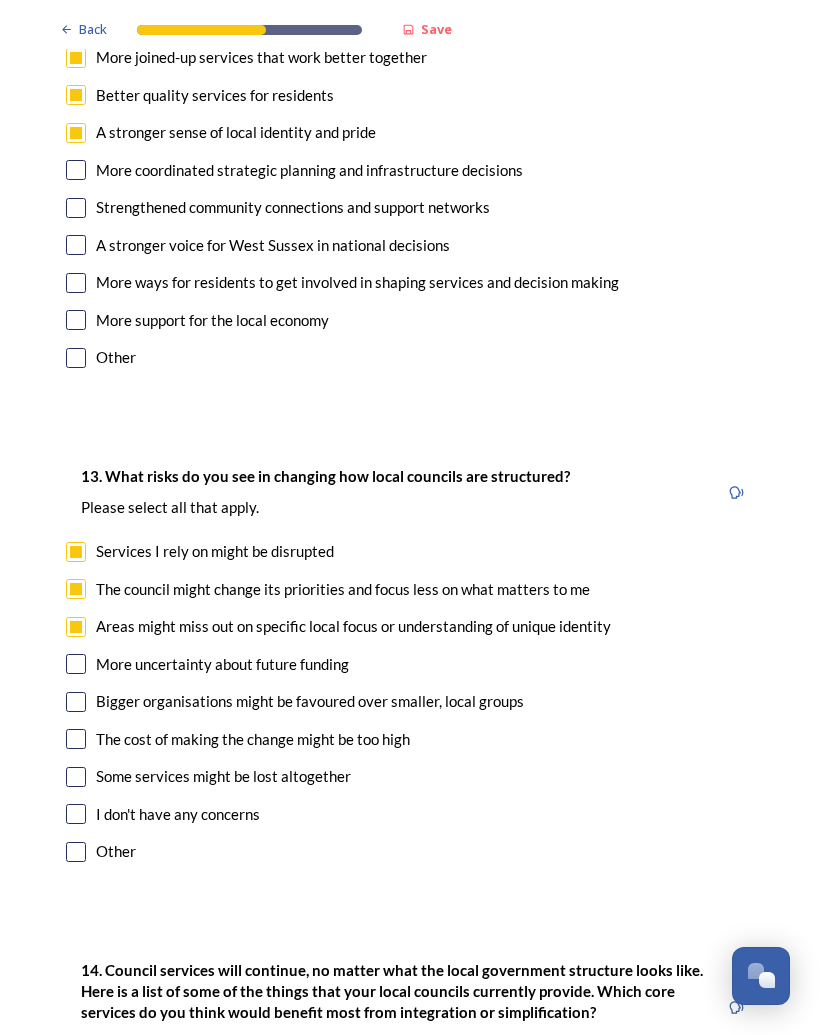 click at bounding box center [76, 702] 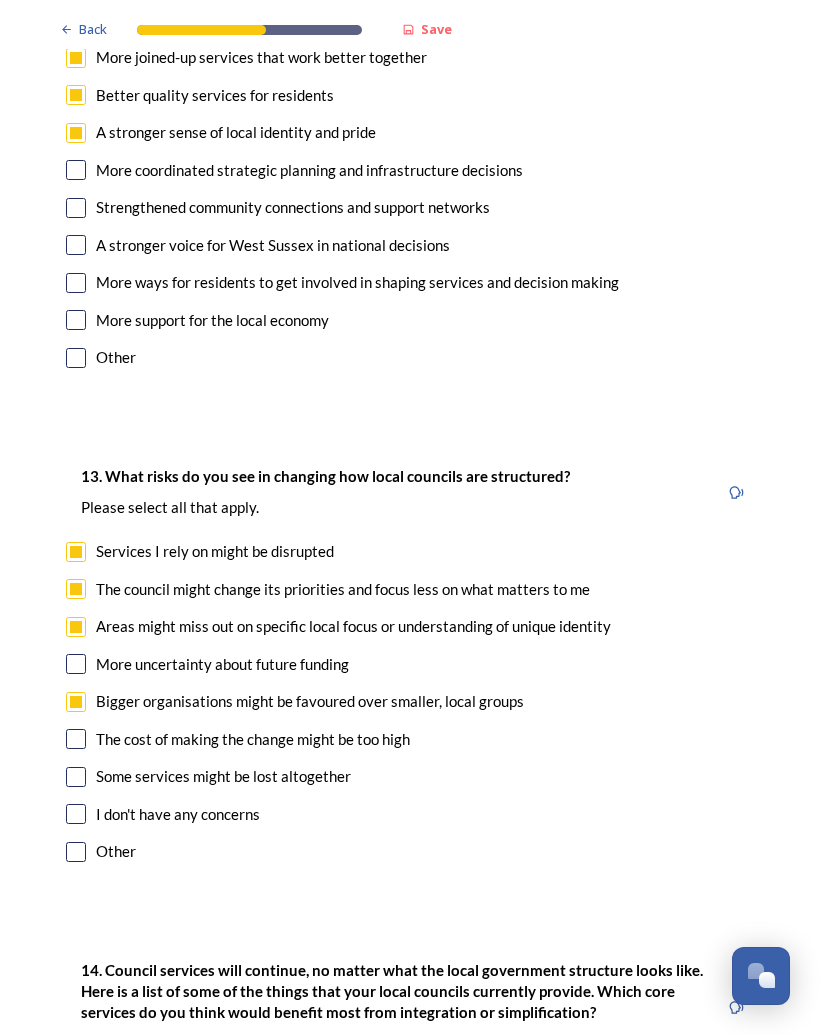 click at bounding box center [76, 739] 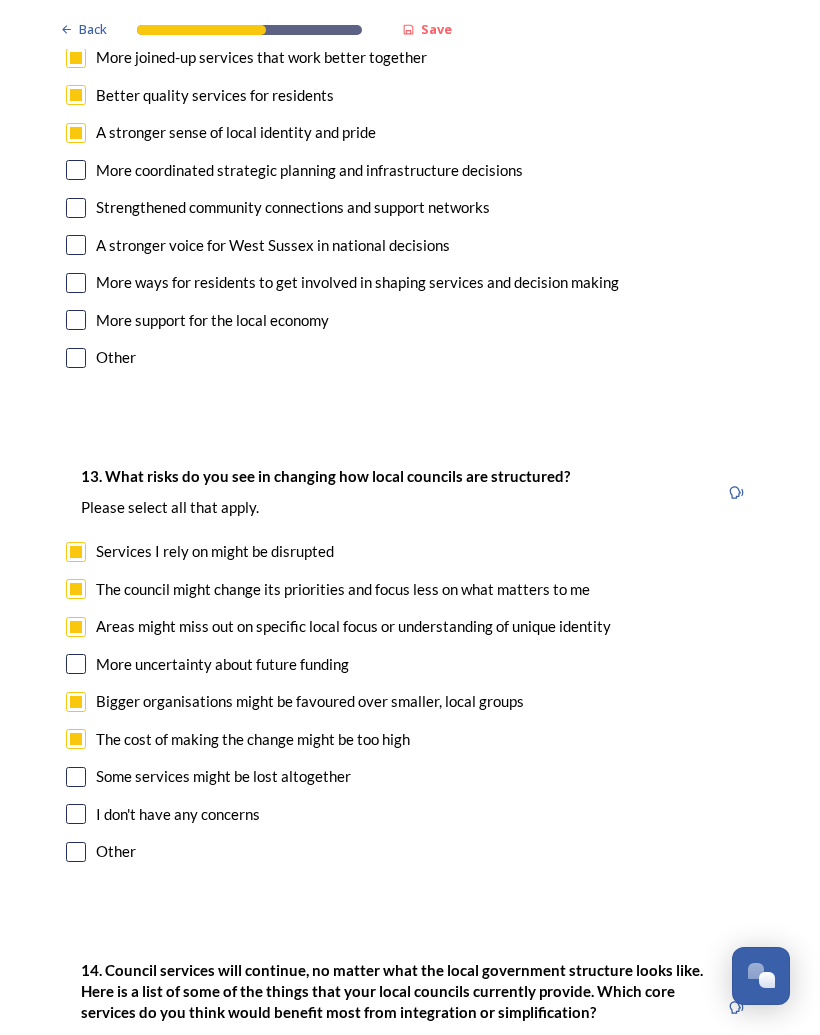 click at bounding box center [76, 777] 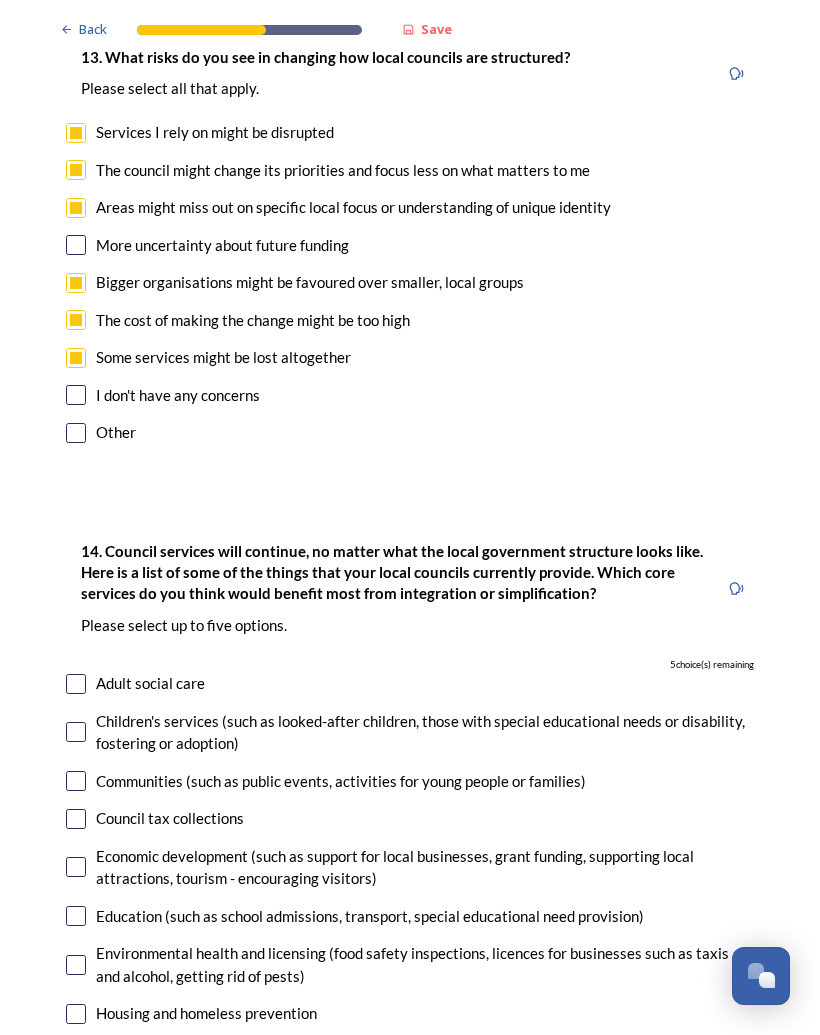 scroll, scrollTop: 4227, scrollLeft: 0, axis: vertical 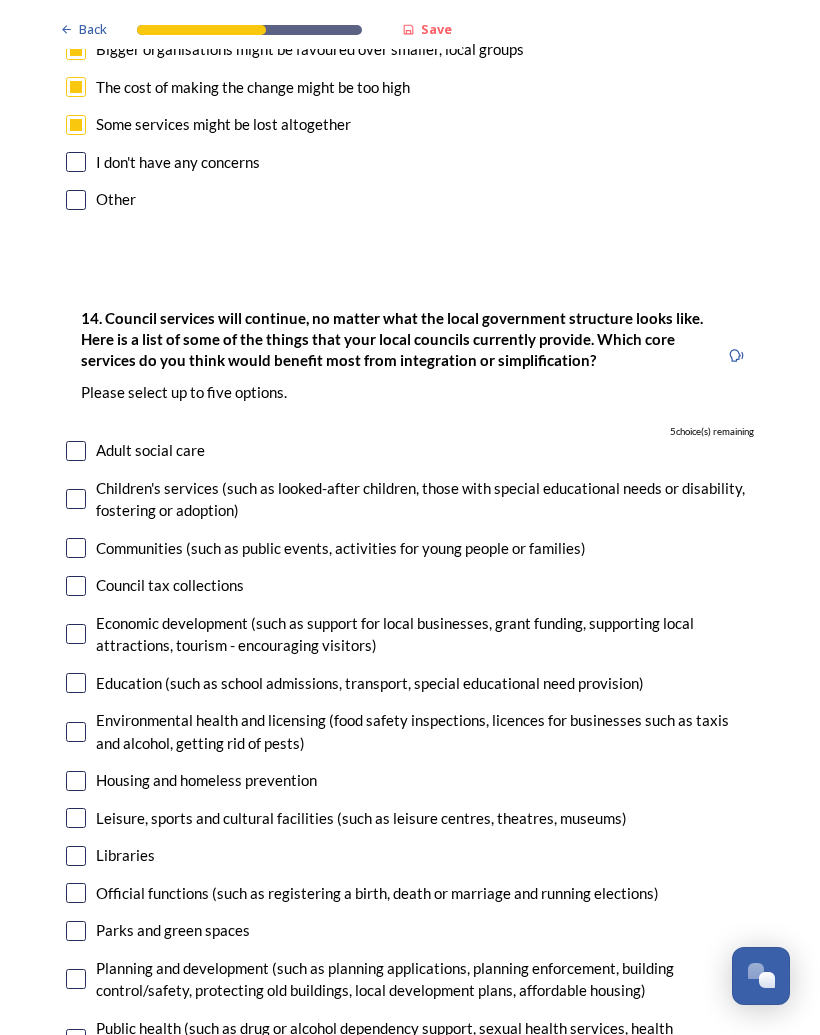 click at bounding box center [76, 451] 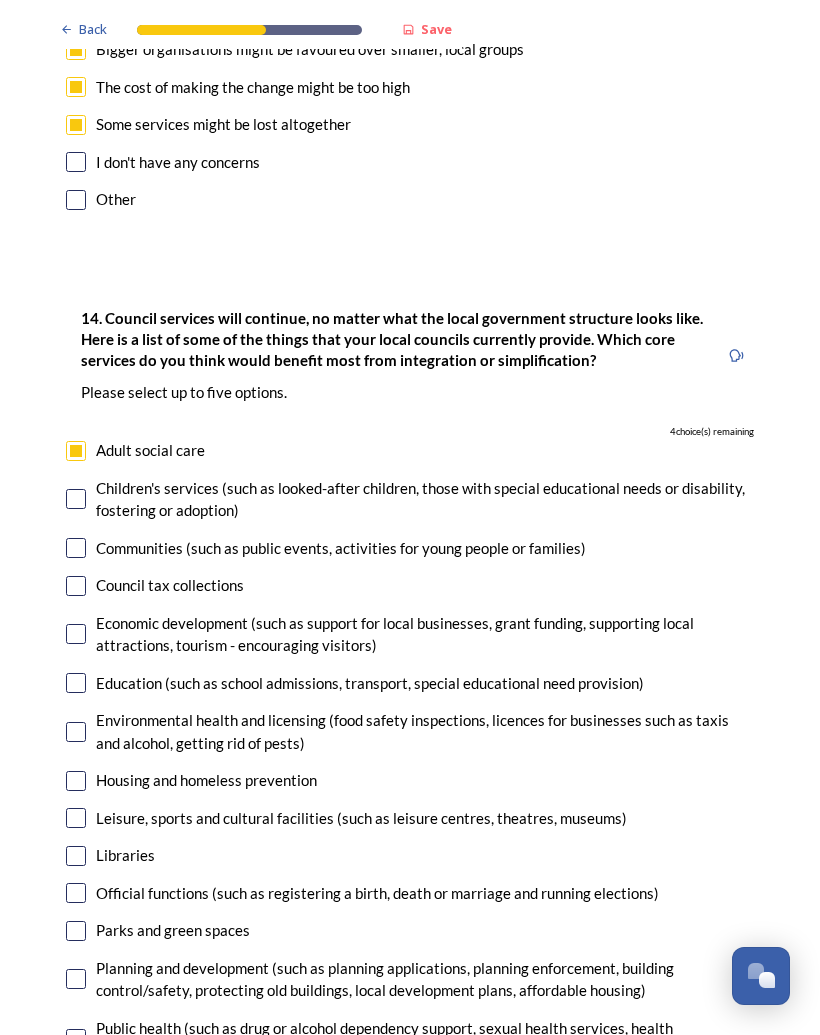 click at bounding box center [76, 634] 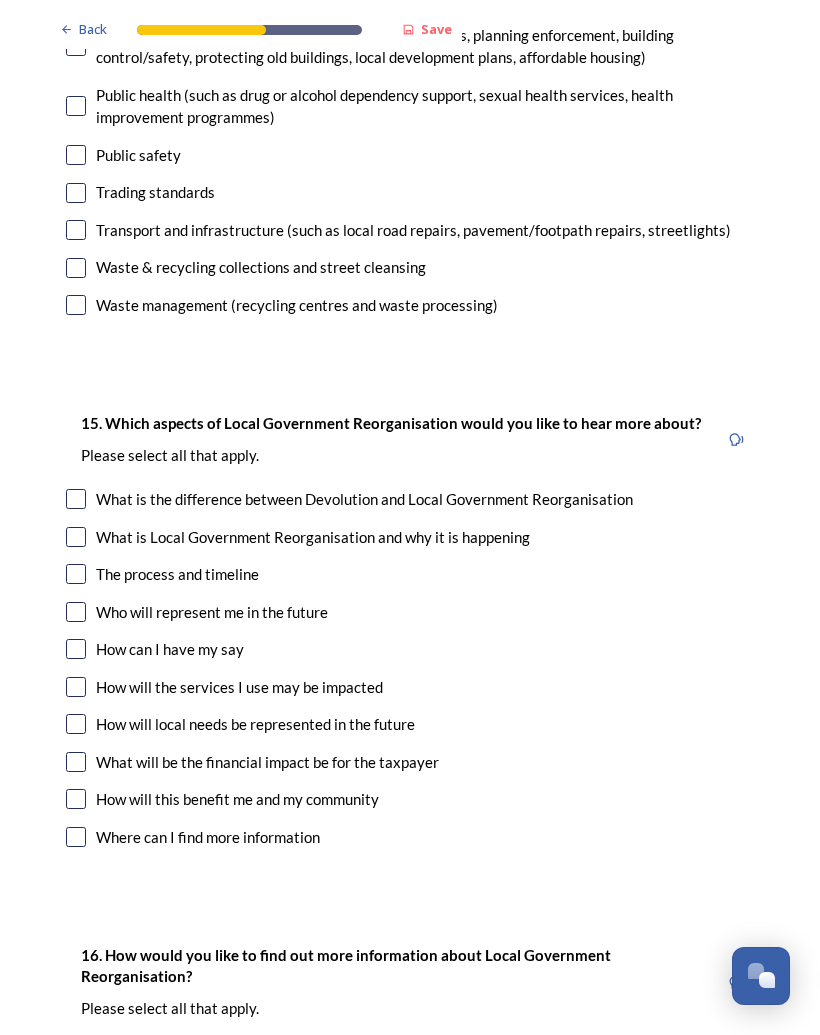 scroll, scrollTop: 5393, scrollLeft: 0, axis: vertical 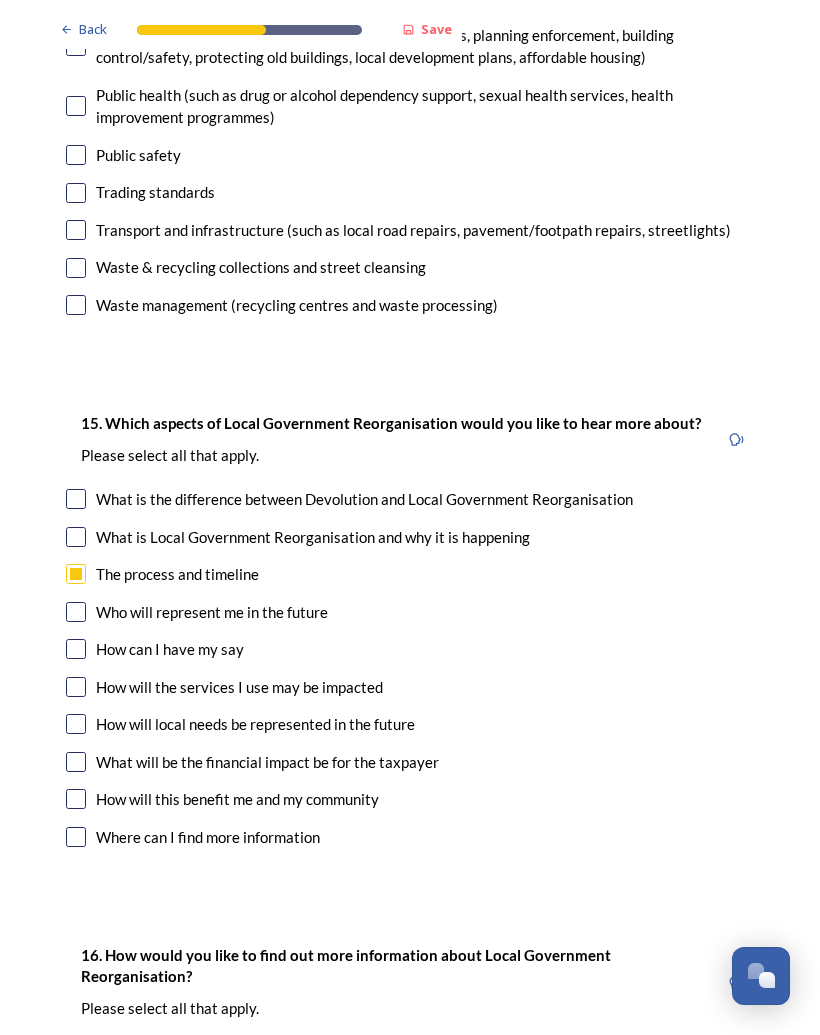 click at bounding box center [76, 612] 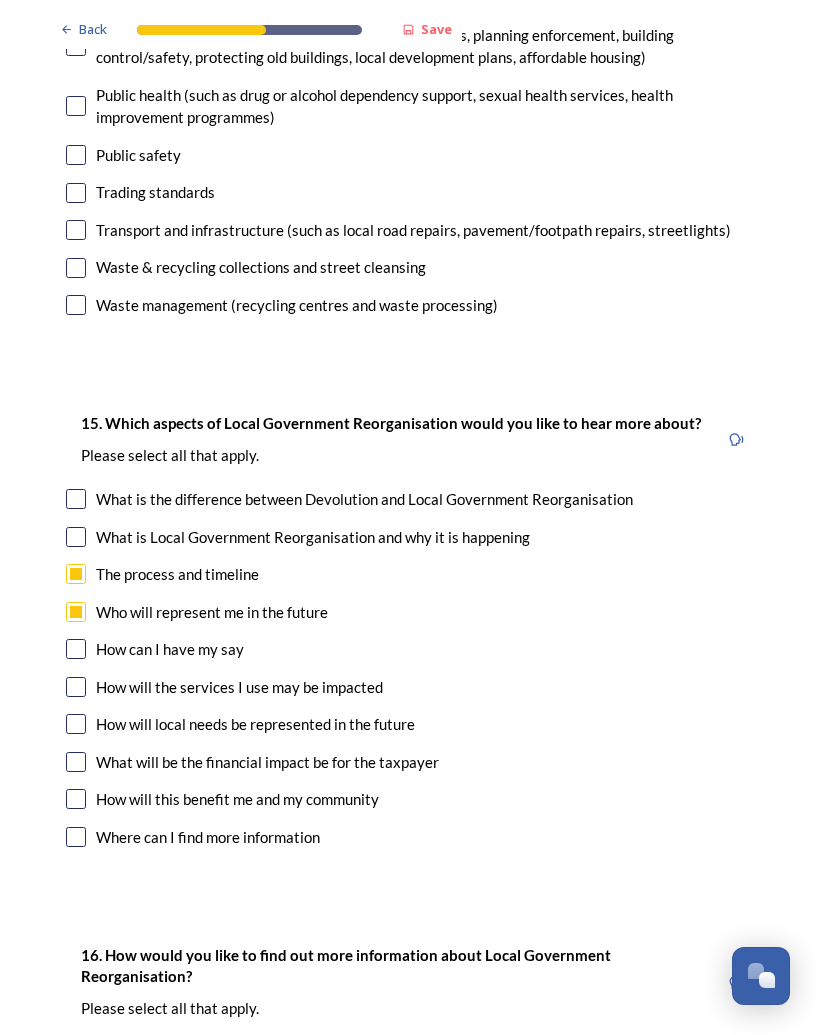 click at bounding box center (76, 649) 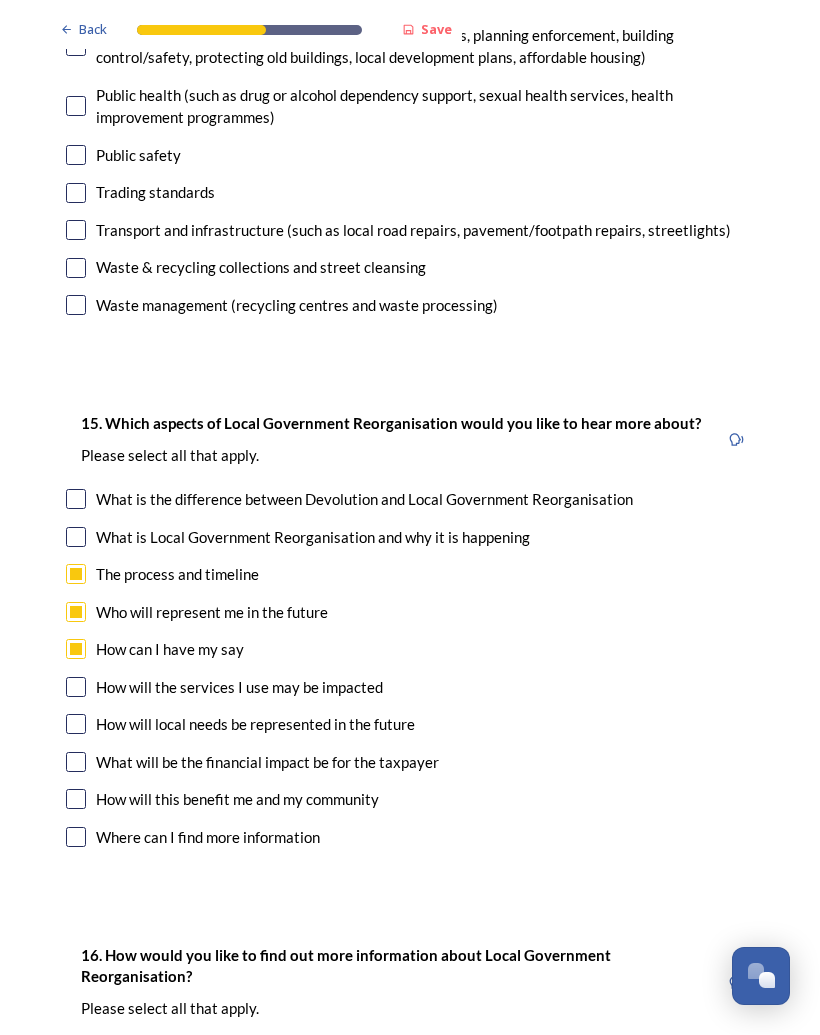 click at bounding box center (76, 649) 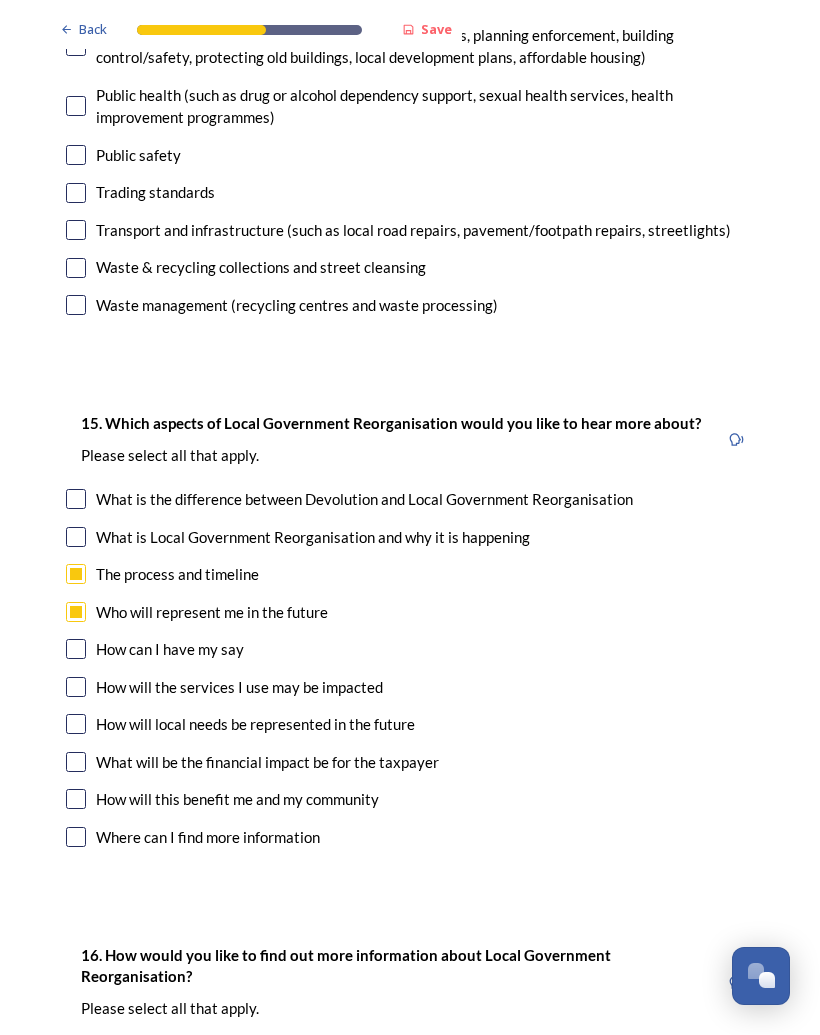 click at bounding box center [76, 649] 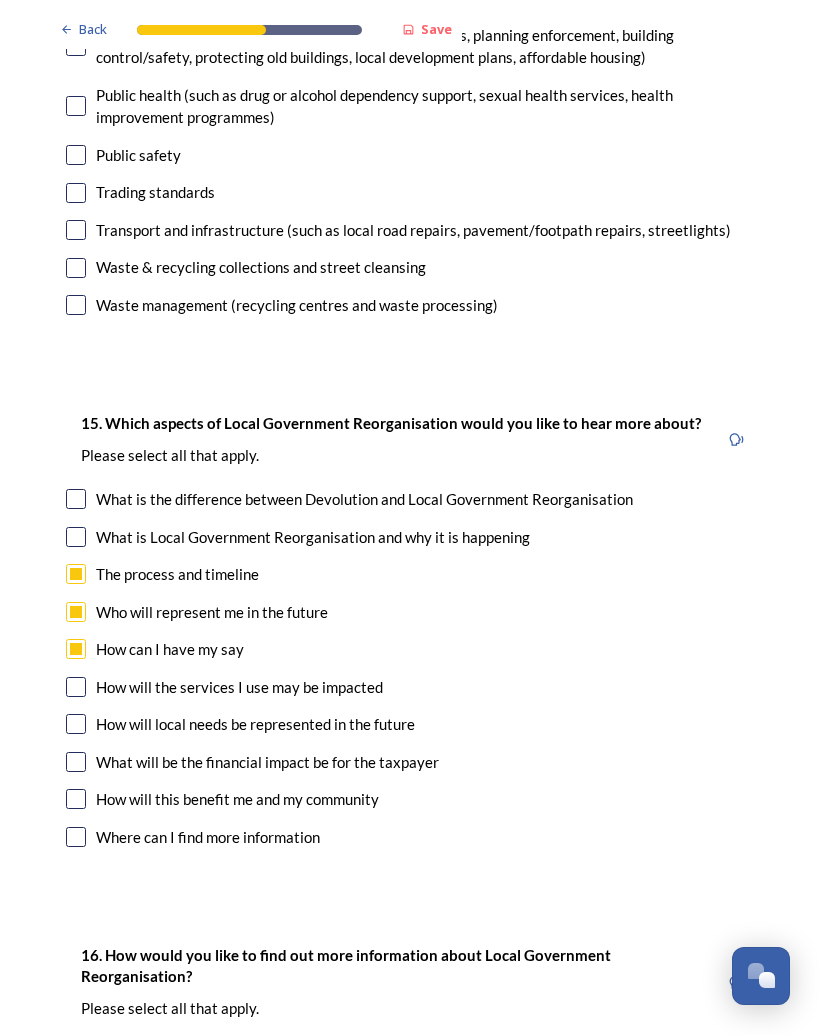 click at bounding box center (76, 724) 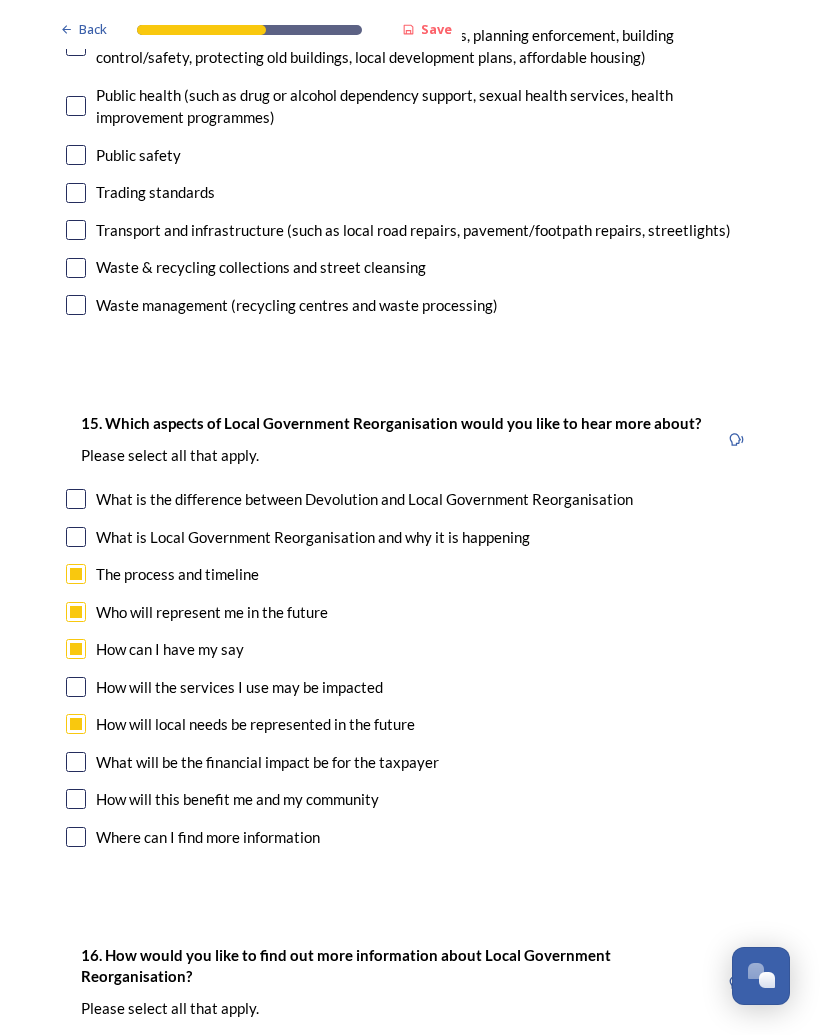 click at bounding box center (76, 799) 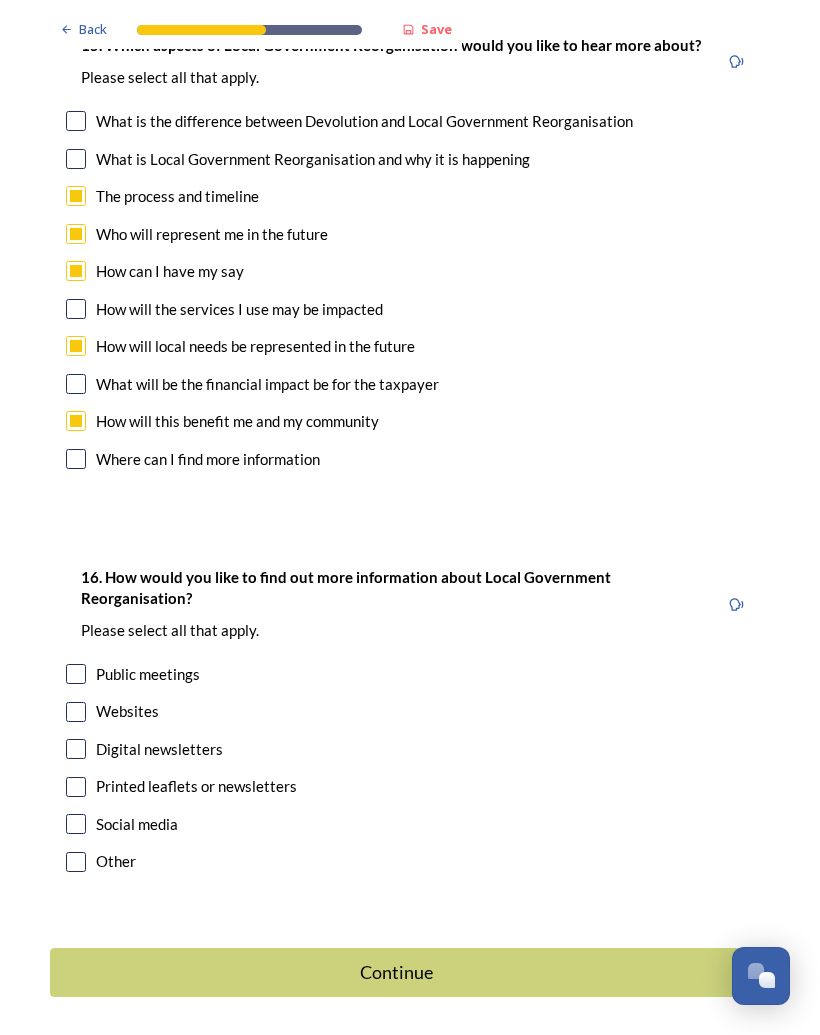 scroll, scrollTop: 5770, scrollLeft: 0, axis: vertical 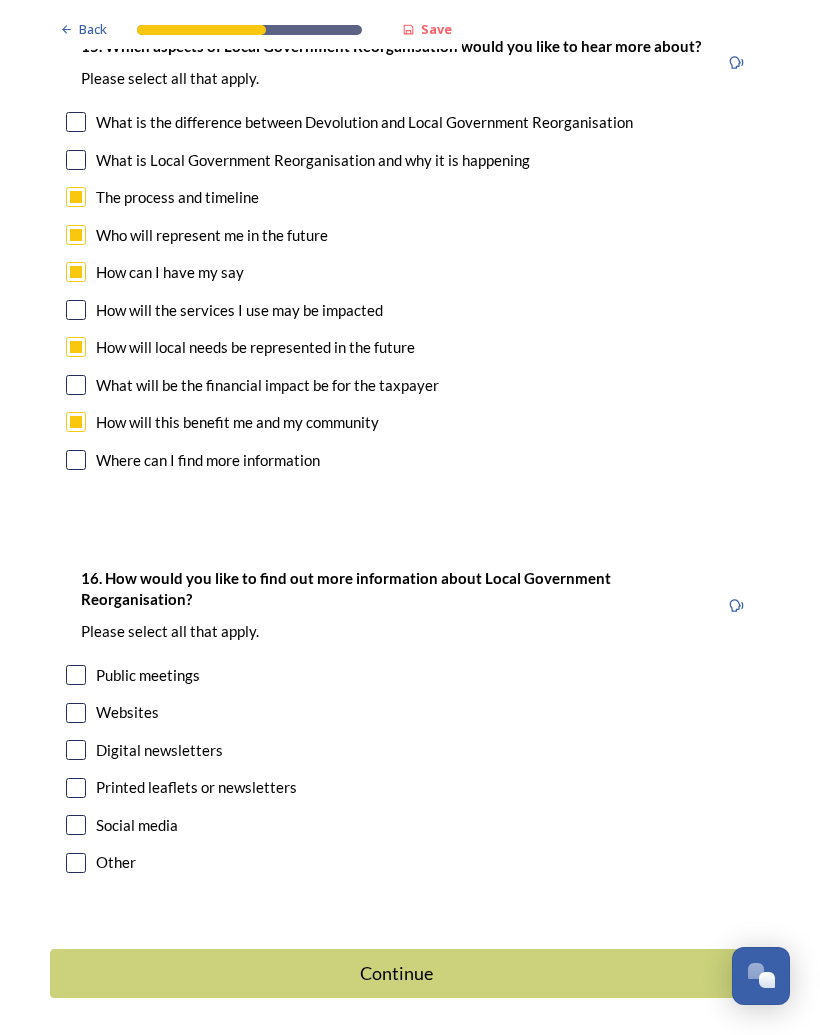 click at bounding box center (76, 713) 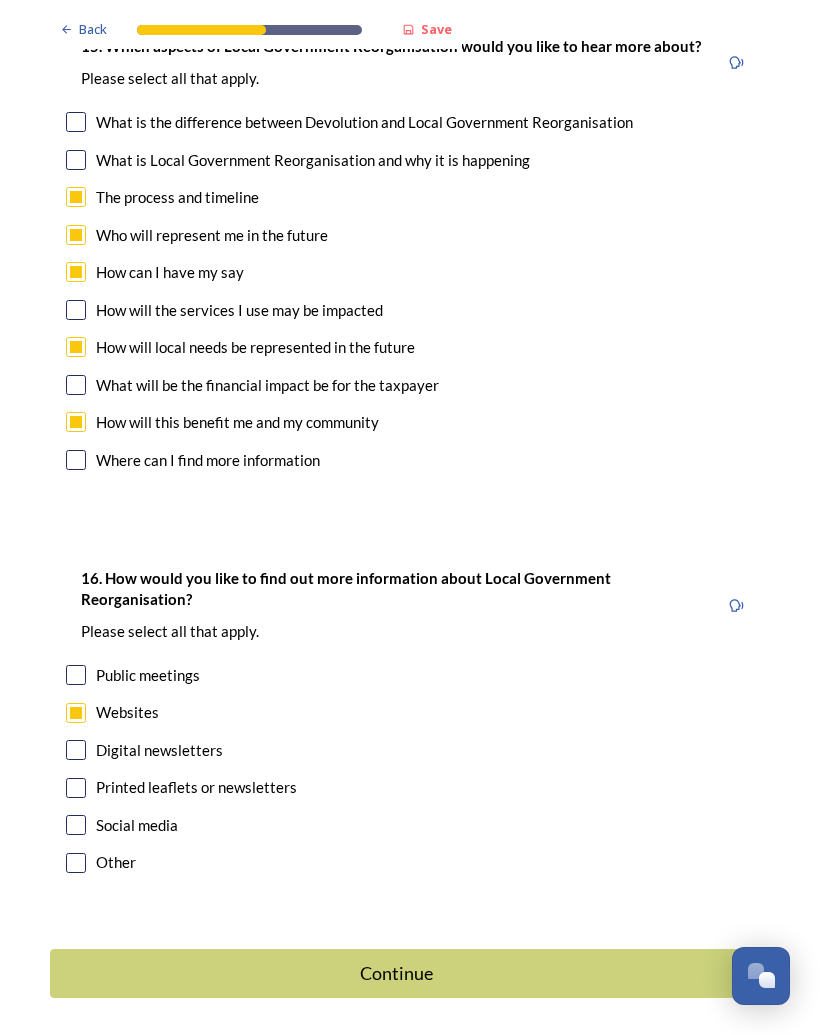 click at bounding box center [76, 750] 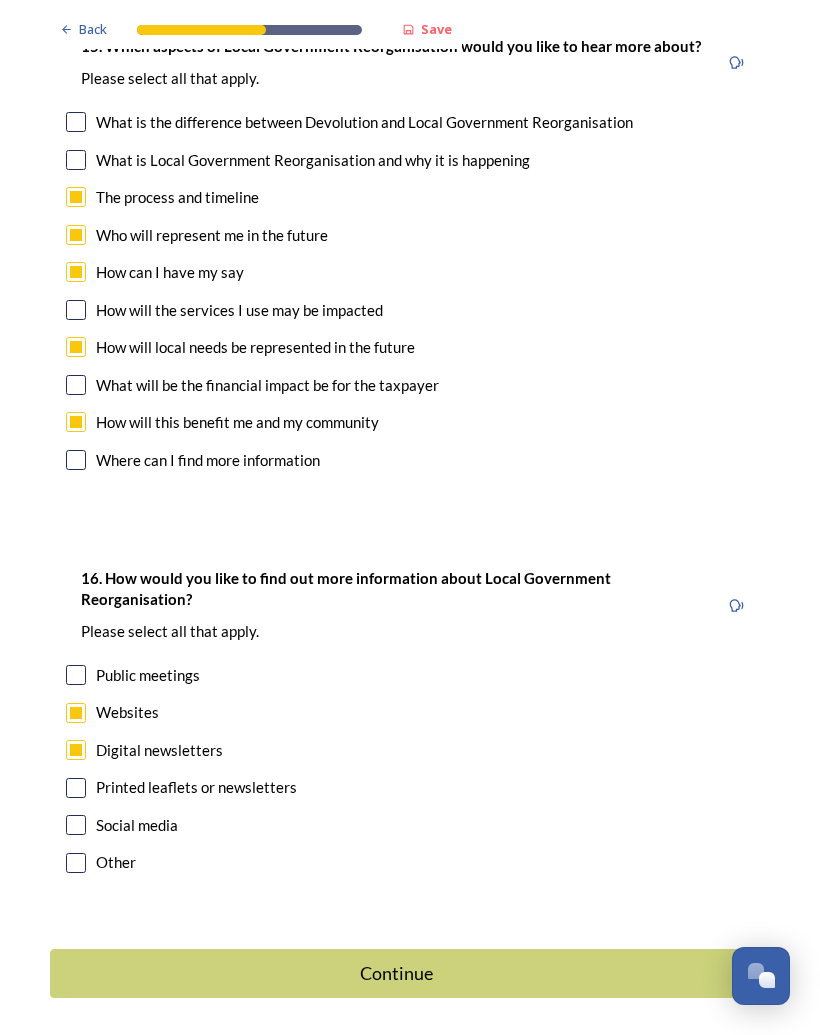 click on "Continue" at bounding box center [396, 973] 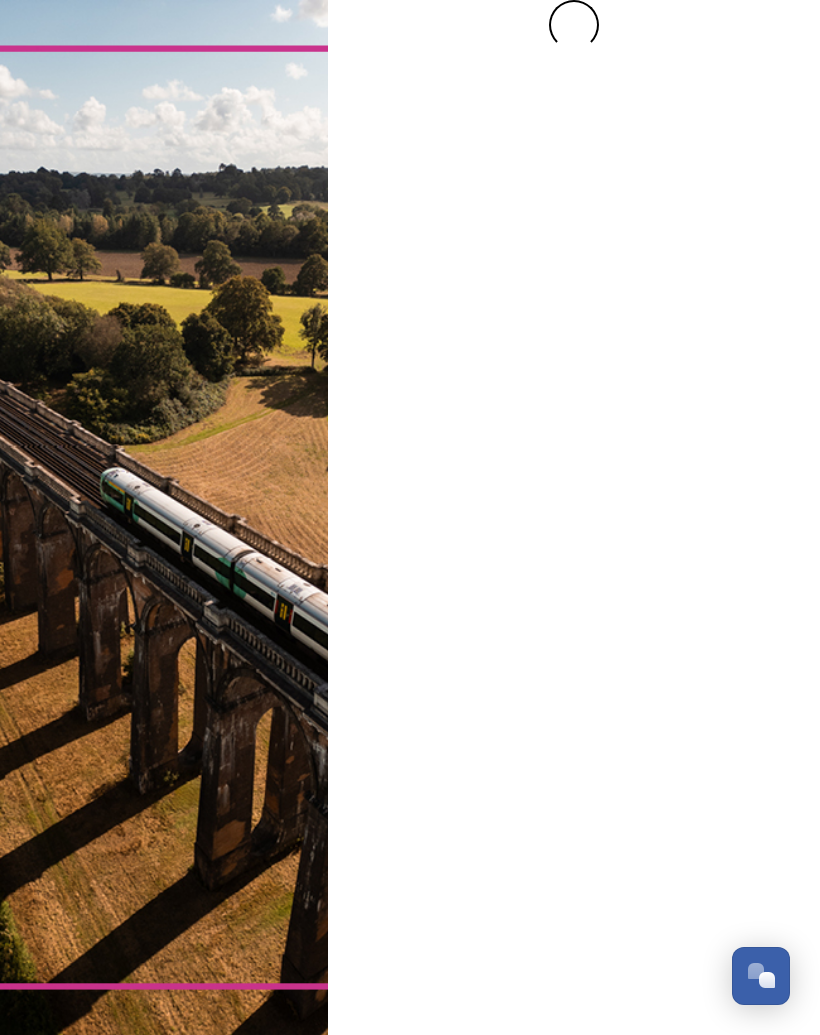 scroll, scrollTop: 0, scrollLeft: 0, axis: both 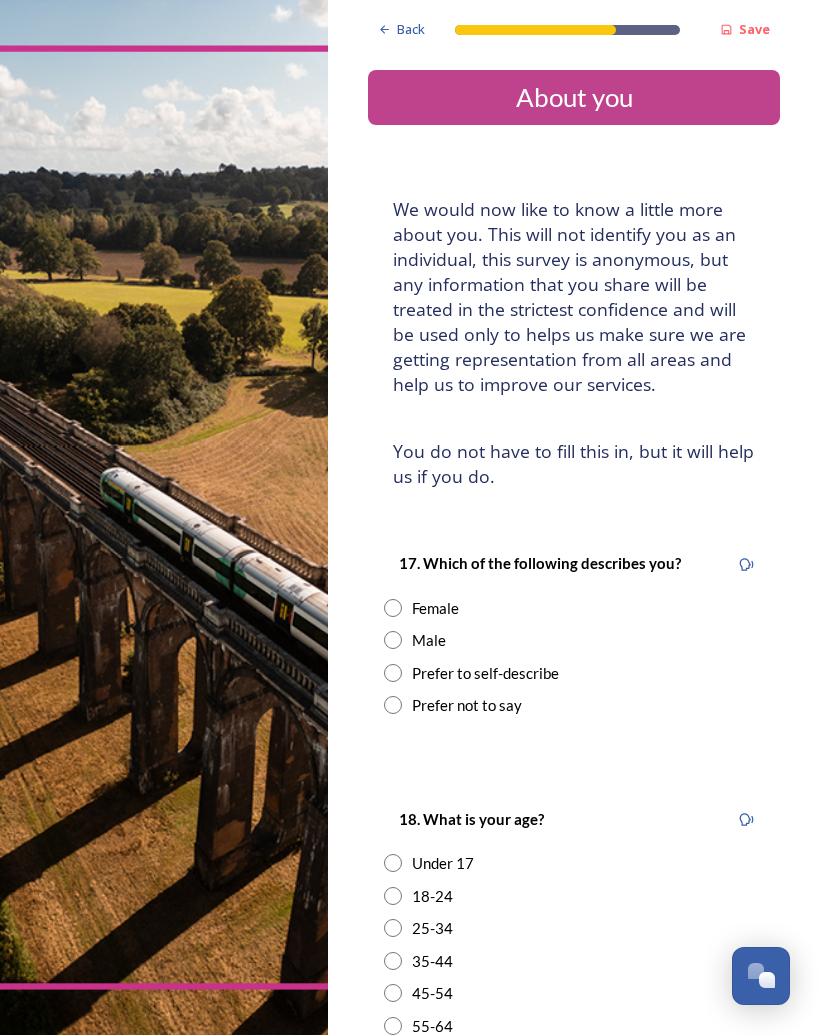 click at bounding box center (393, 608) 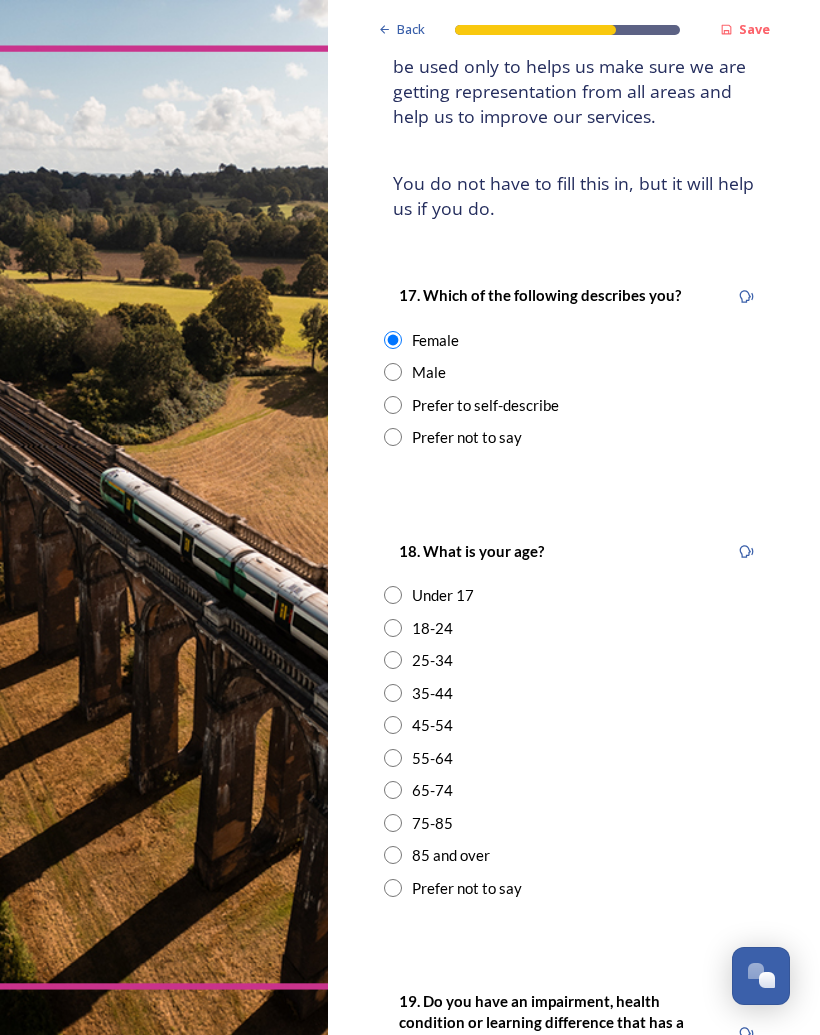 scroll, scrollTop: 272, scrollLeft: 0, axis: vertical 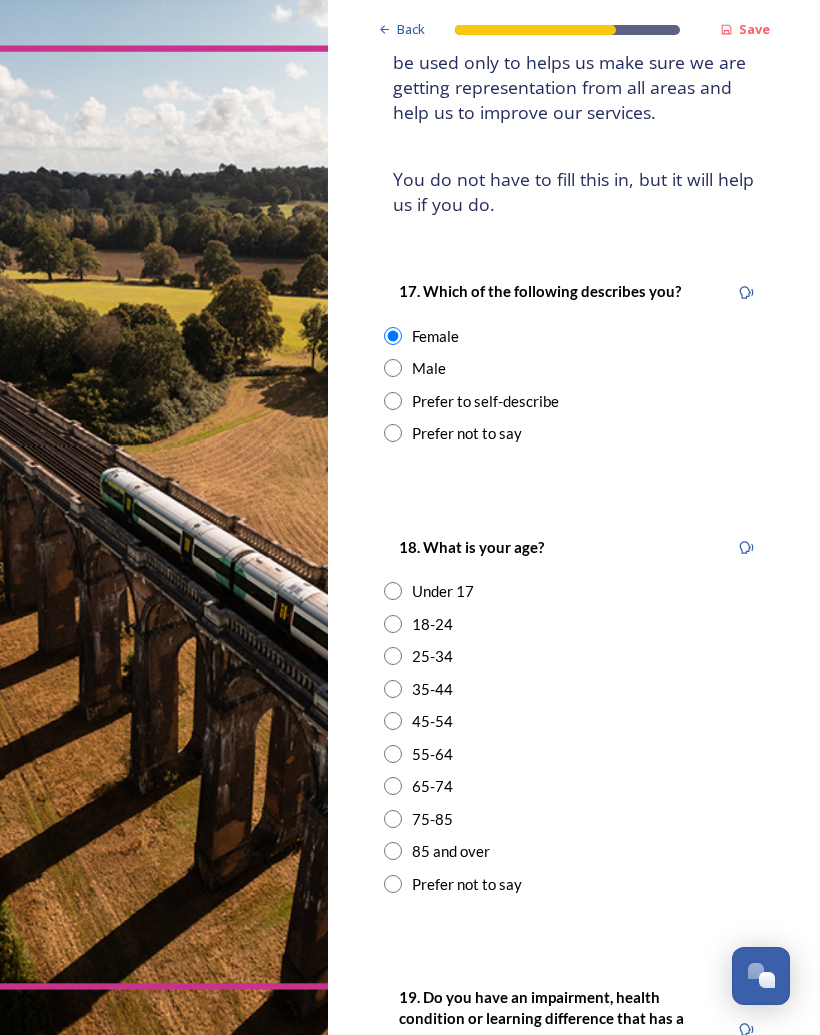 click at bounding box center [393, 819] 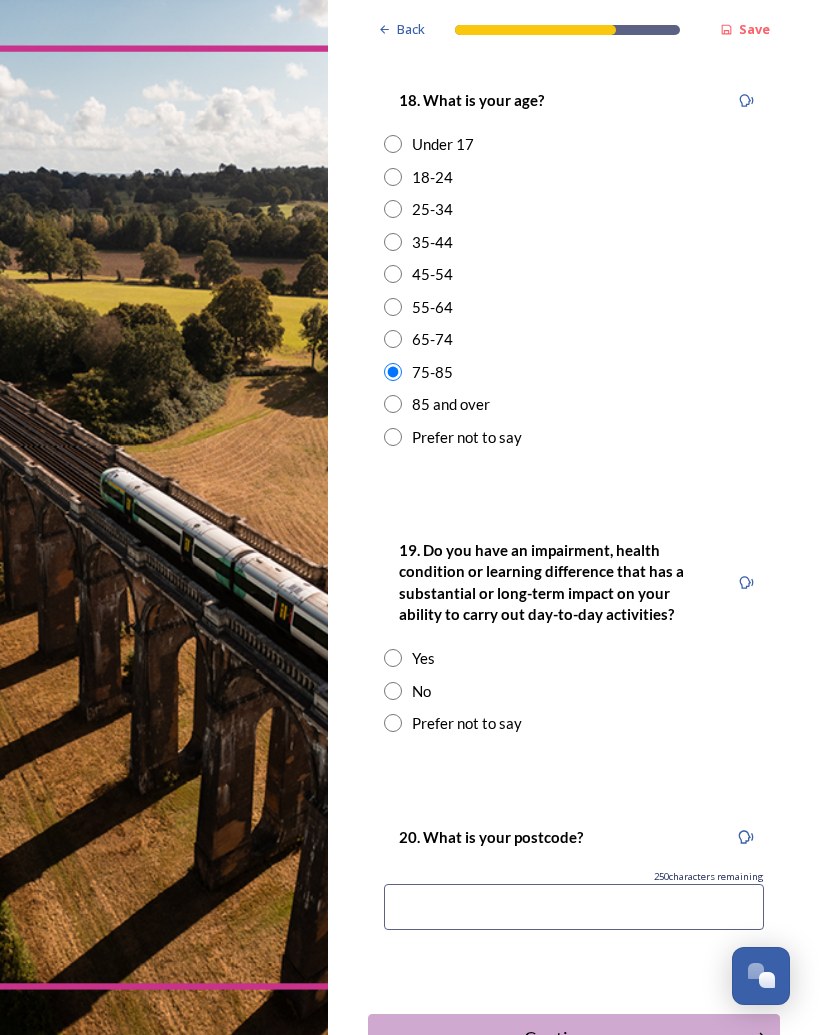 scroll, scrollTop: 724, scrollLeft: 0, axis: vertical 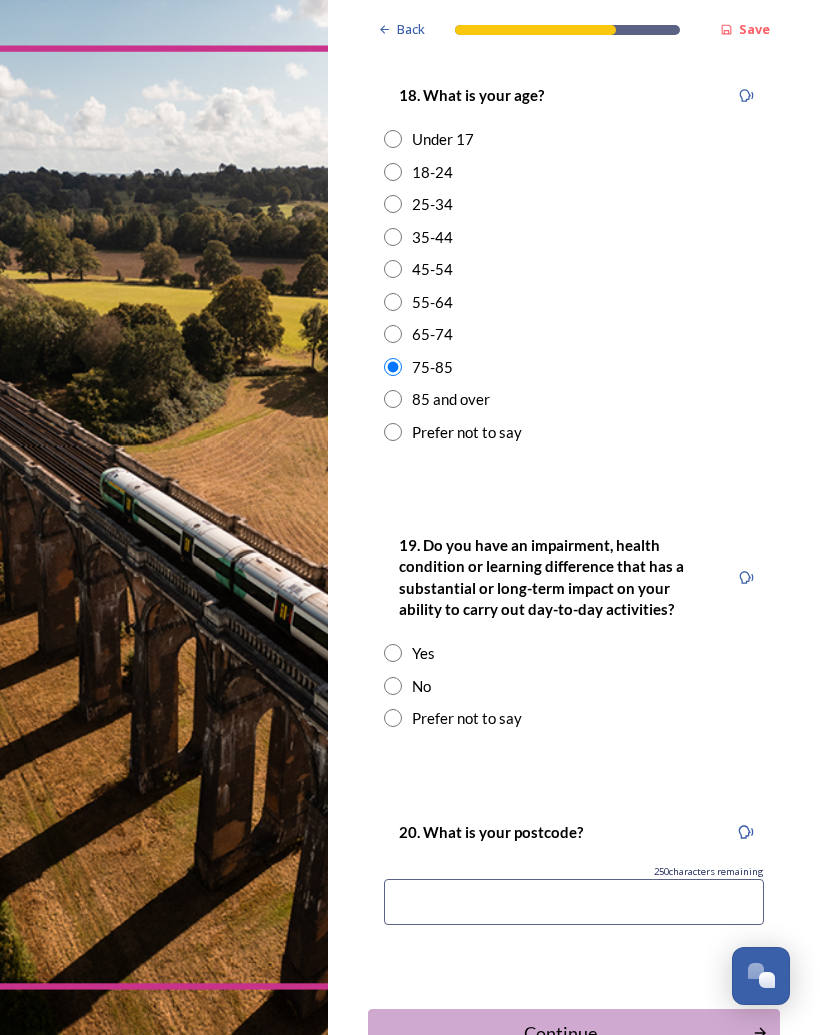 click at bounding box center [393, 653] 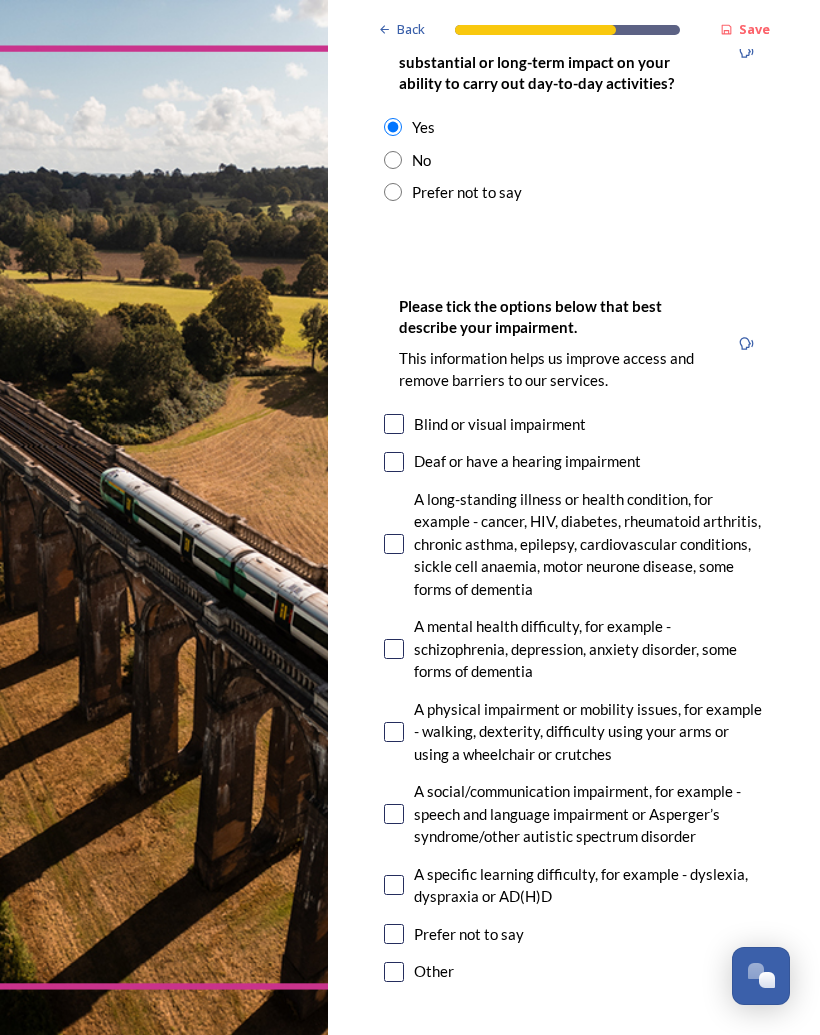 scroll, scrollTop: 1250, scrollLeft: 0, axis: vertical 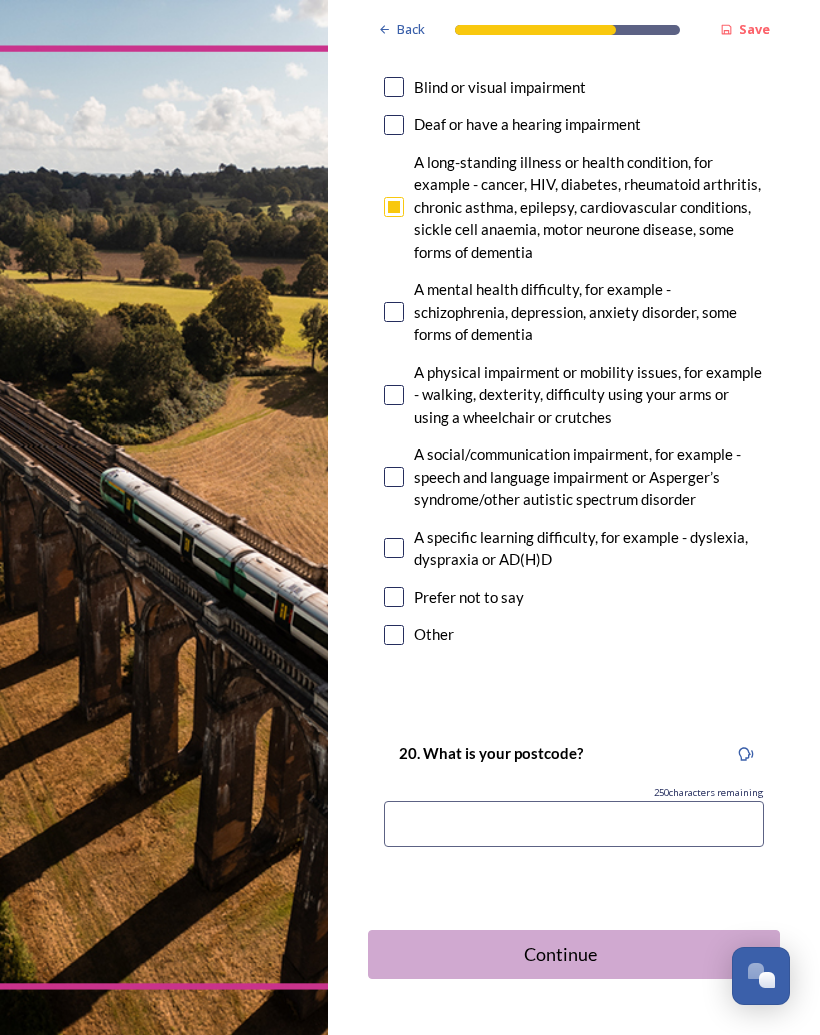 click at bounding box center (574, 824) 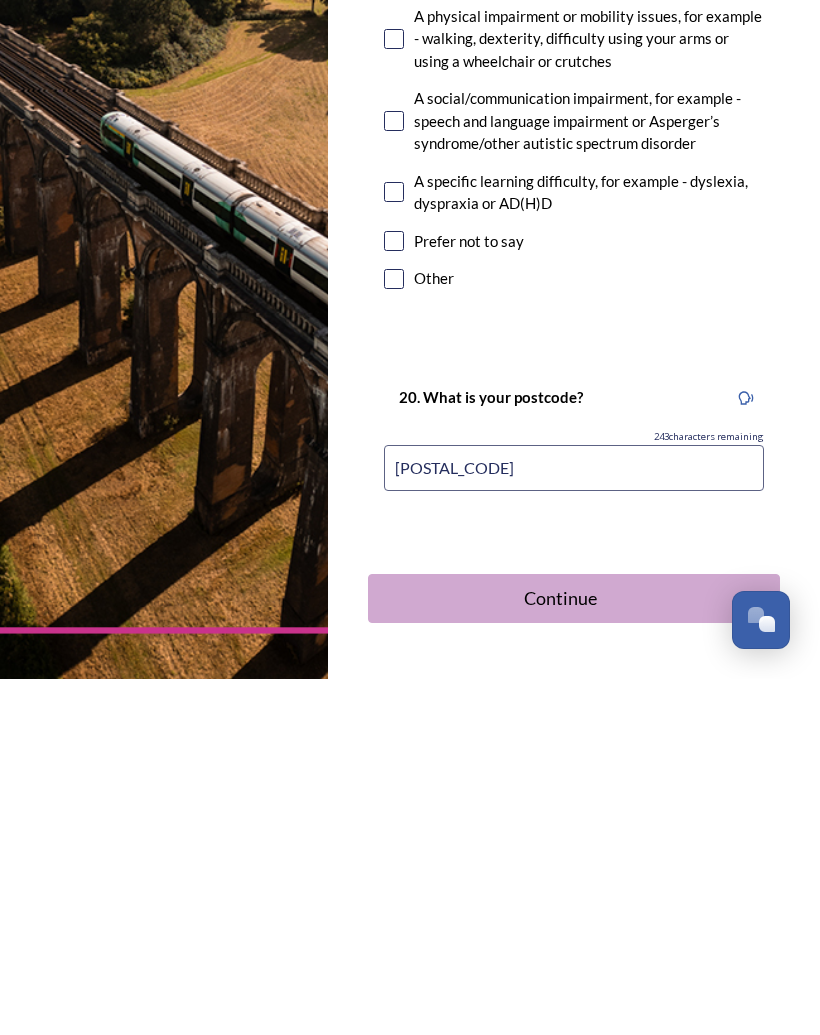type on "[POSTAL_CODE]" 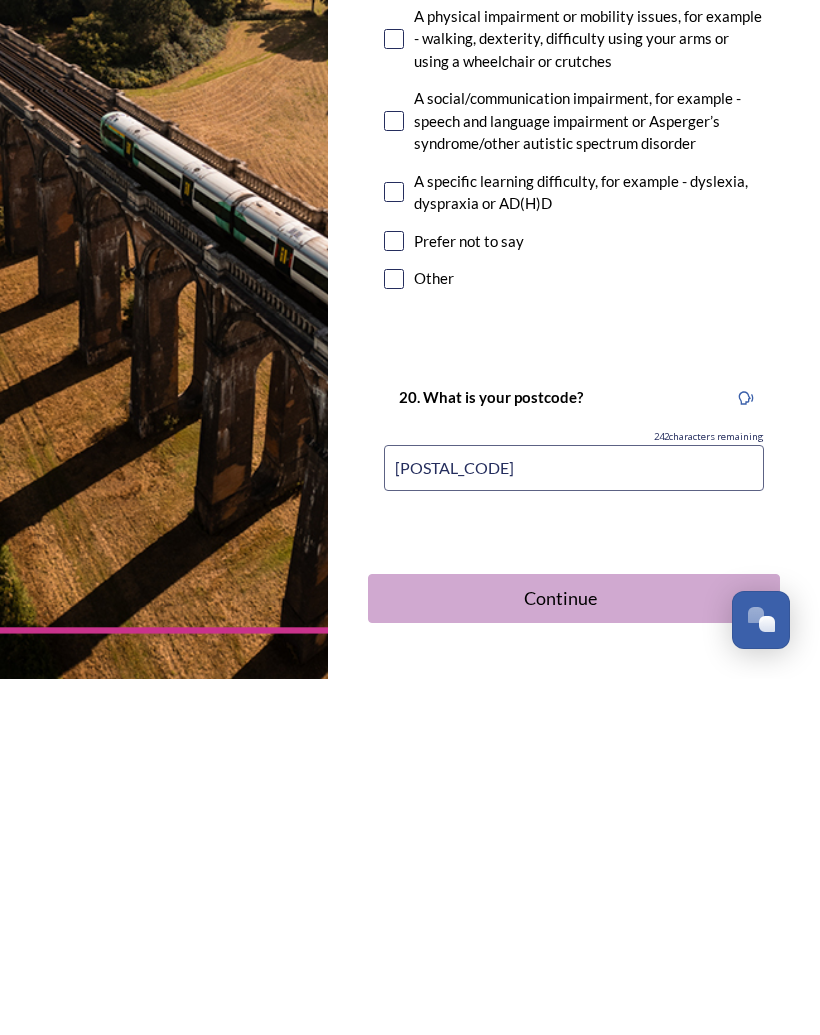 click on "Continue" at bounding box center [560, 954] 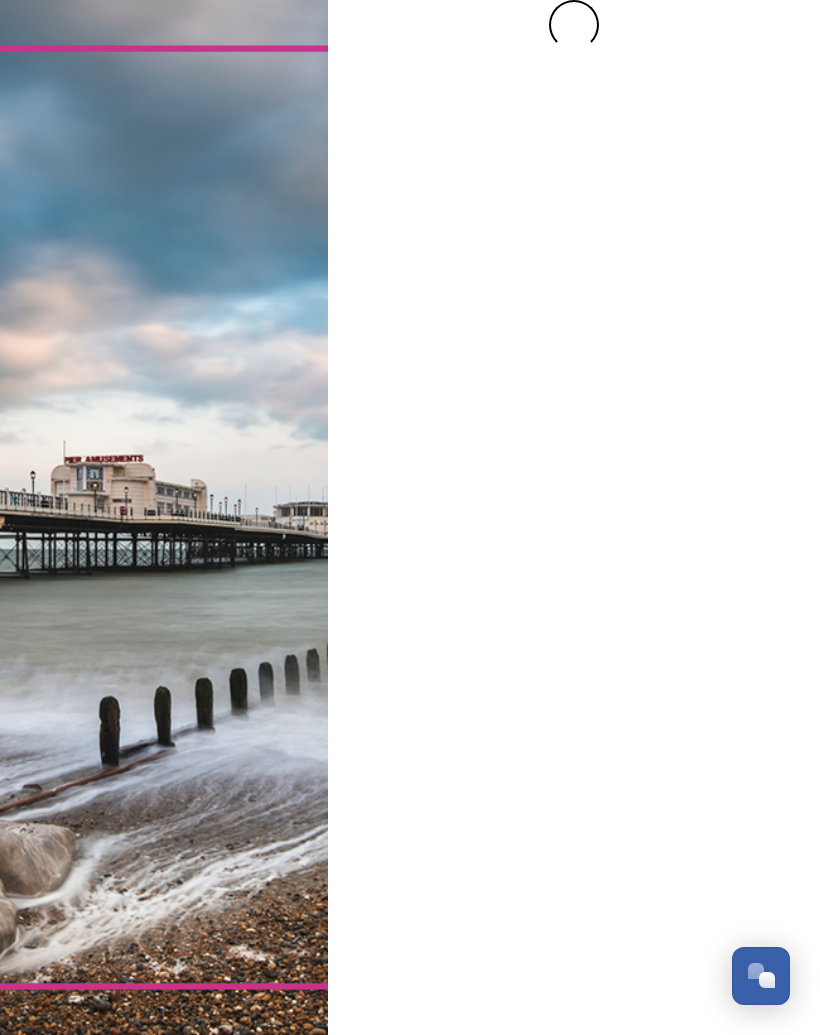 scroll, scrollTop: 0, scrollLeft: 0, axis: both 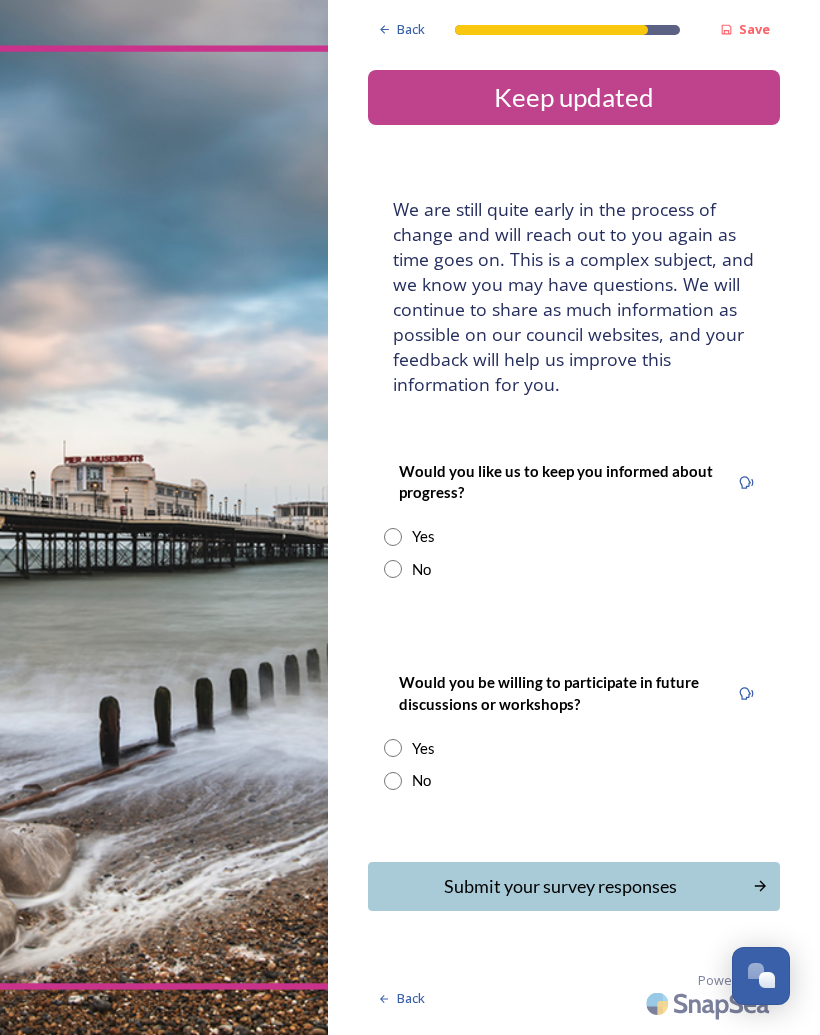 click at bounding box center [393, 537] 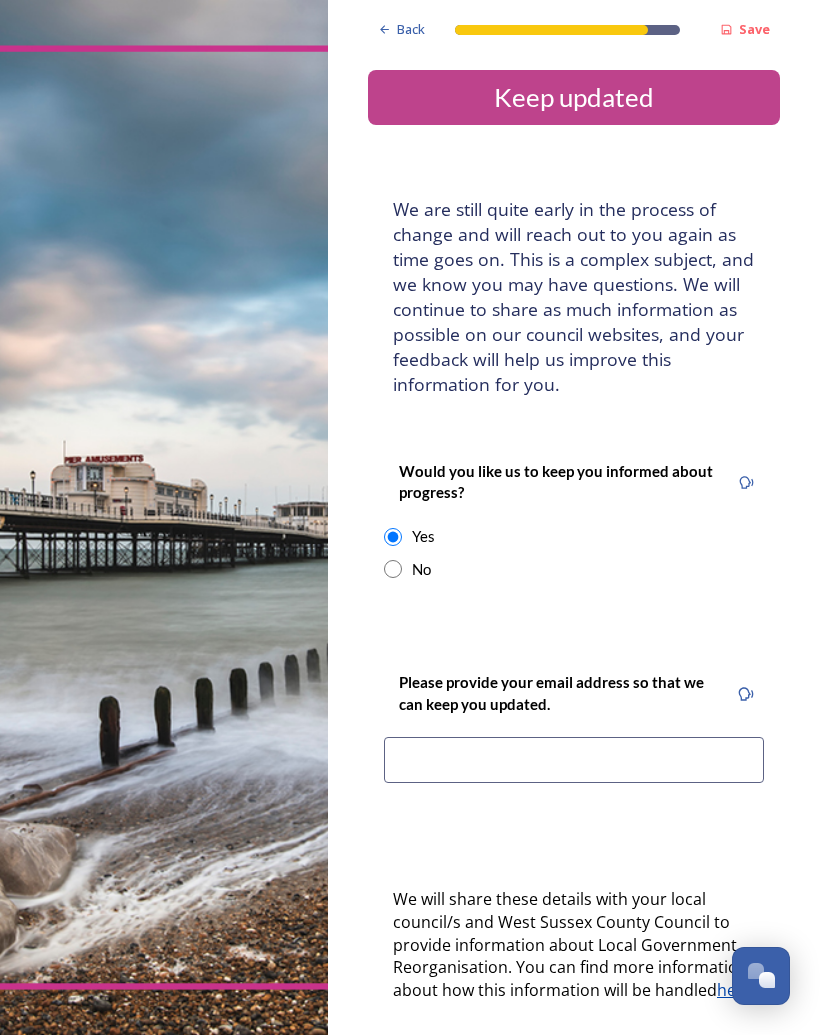 click at bounding box center (574, 760) 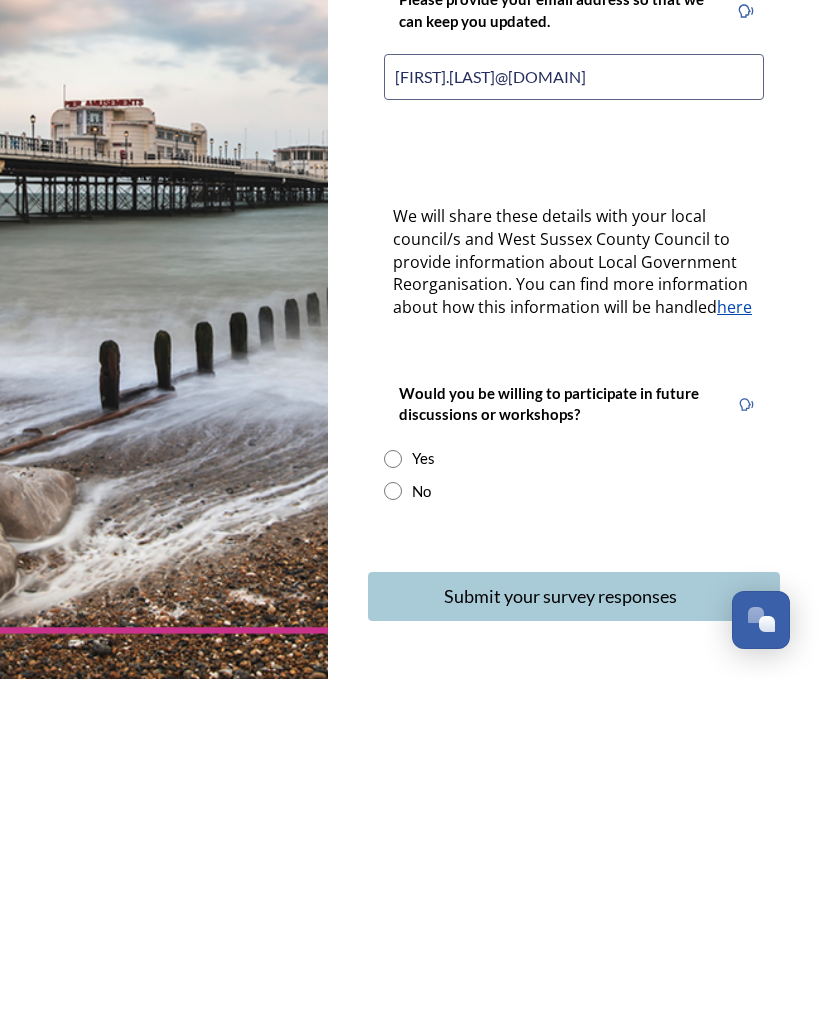 scroll, scrollTop: 325, scrollLeft: 0, axis: vertical 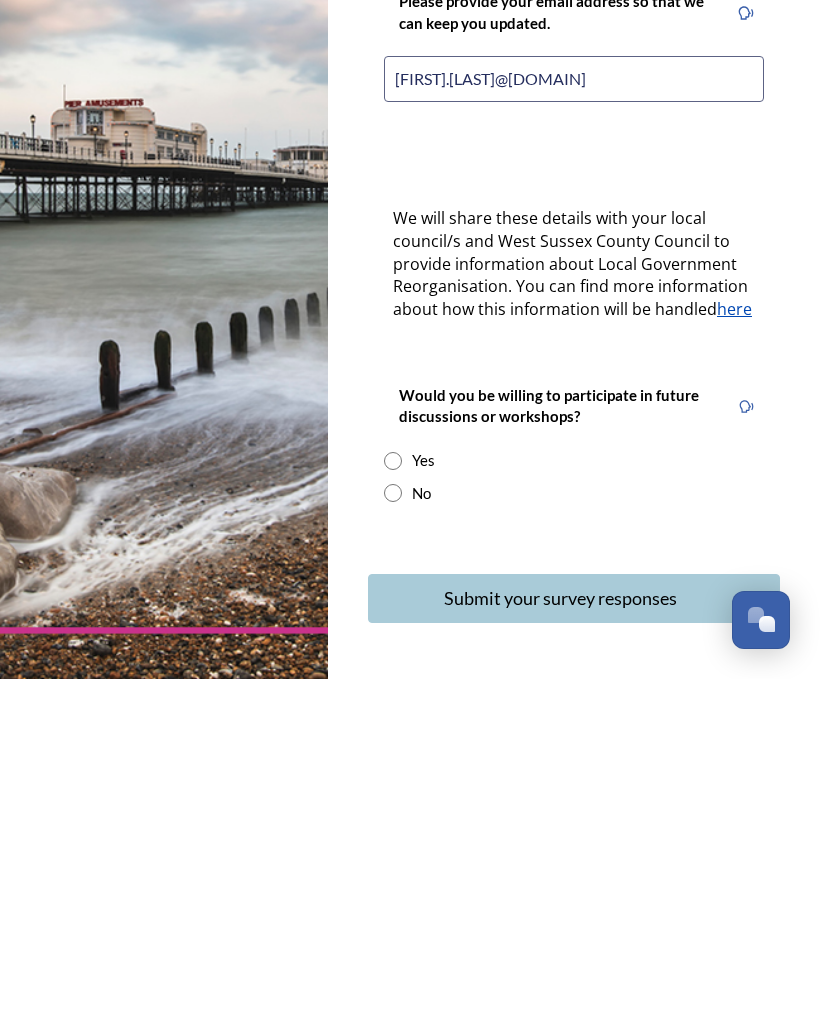 type on "[FIRST].[LAST]@[DOMAIN]" 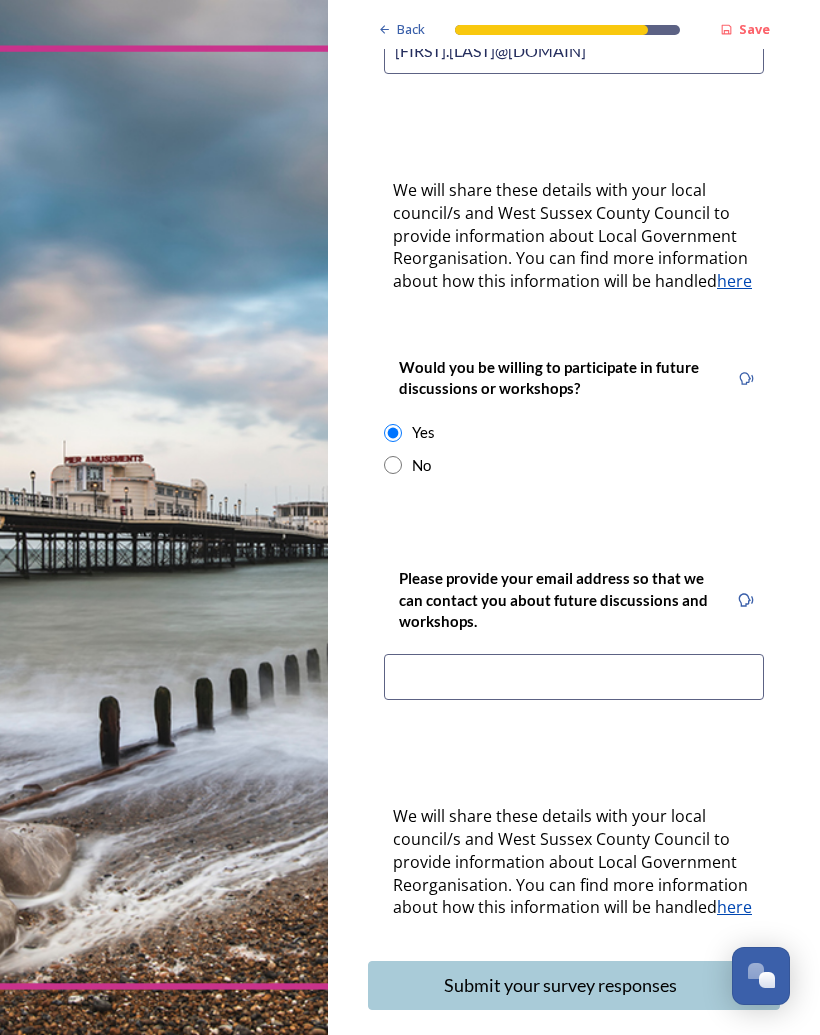 scroll, scrollTop: 714, scrollLeft: 0, axis: vertical 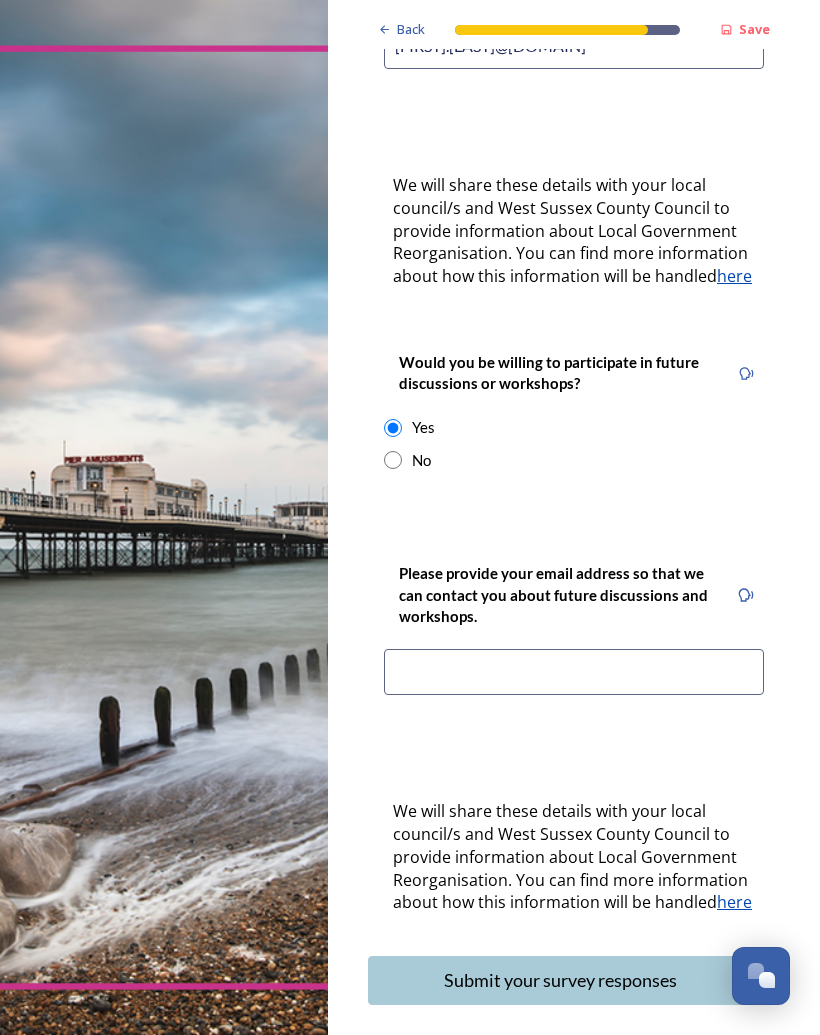 click at bounding box center [574, 672] 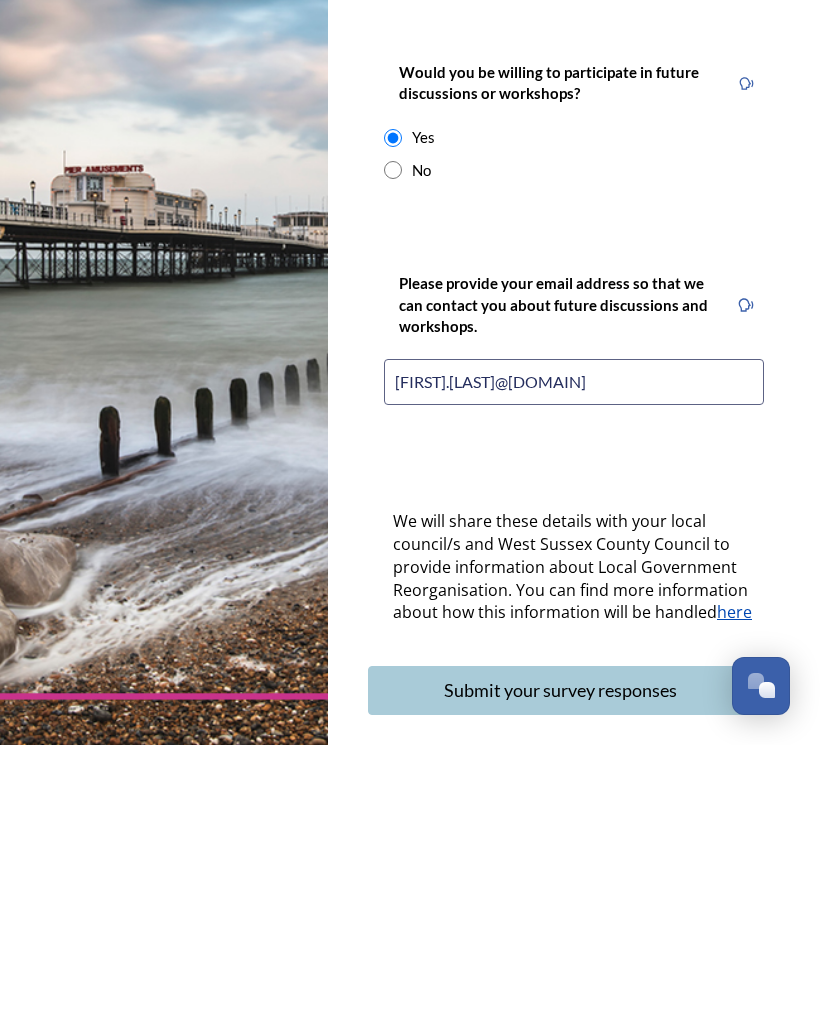 type on "[FIRST].[LAST]@[DOMAIN]" 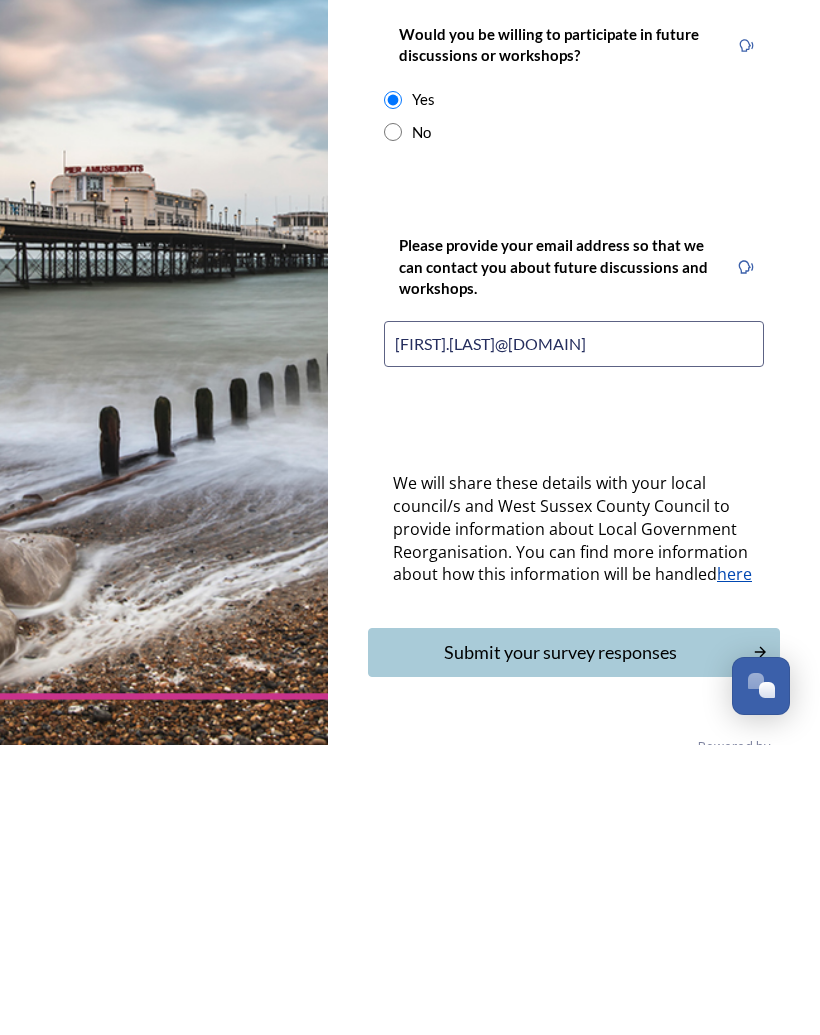 scroll, scrollTop: 752, scrollLeft: 0, axis: vertical 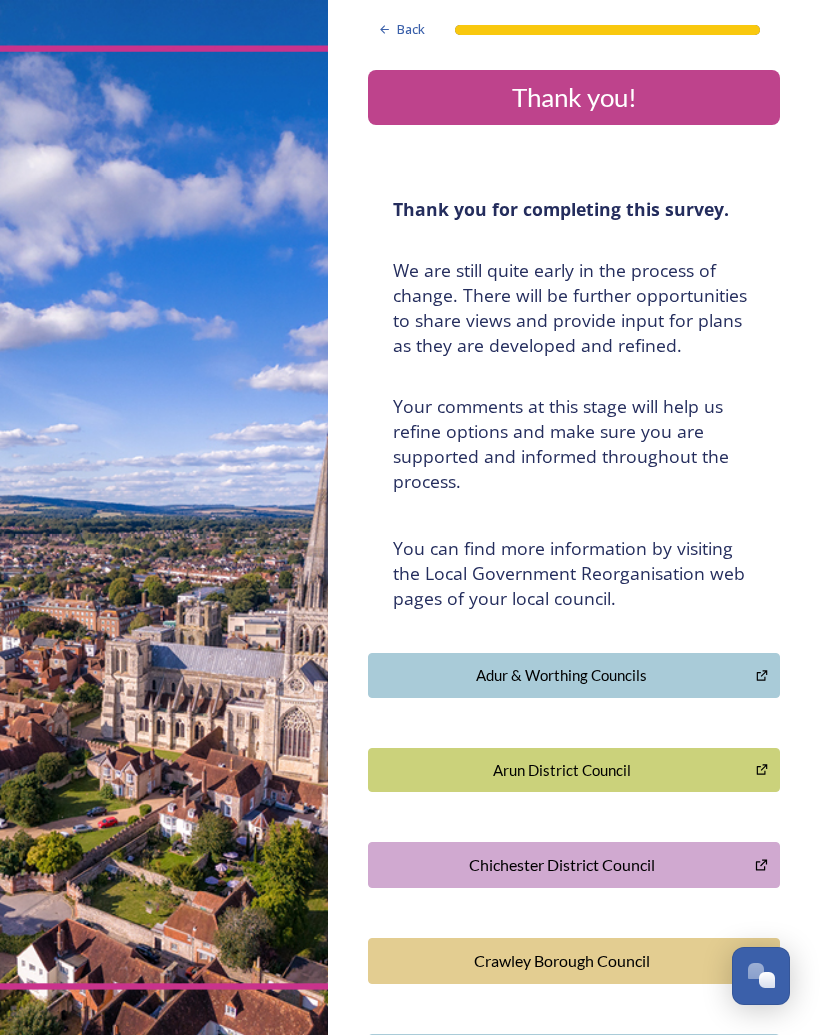 click on "Chichester District Council" at bounding box center [561, 865] 